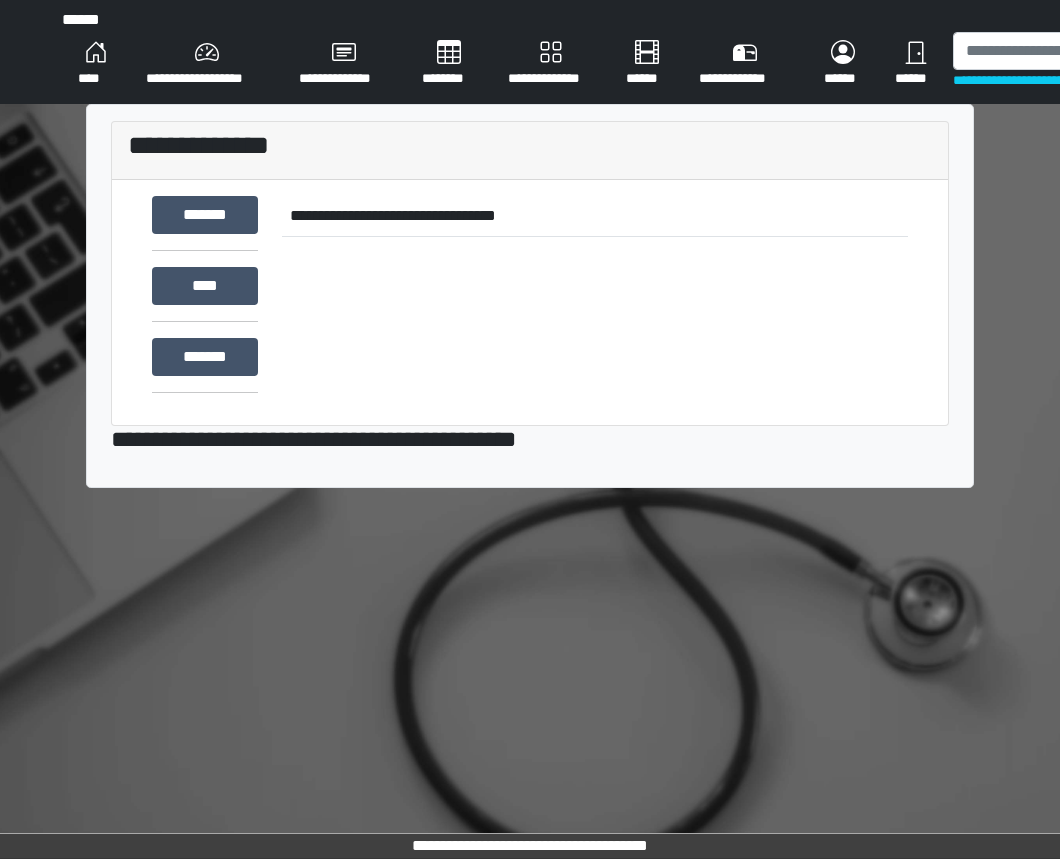 scroll, scrollTop: 23, scrollLeft: 0, axis: vertical 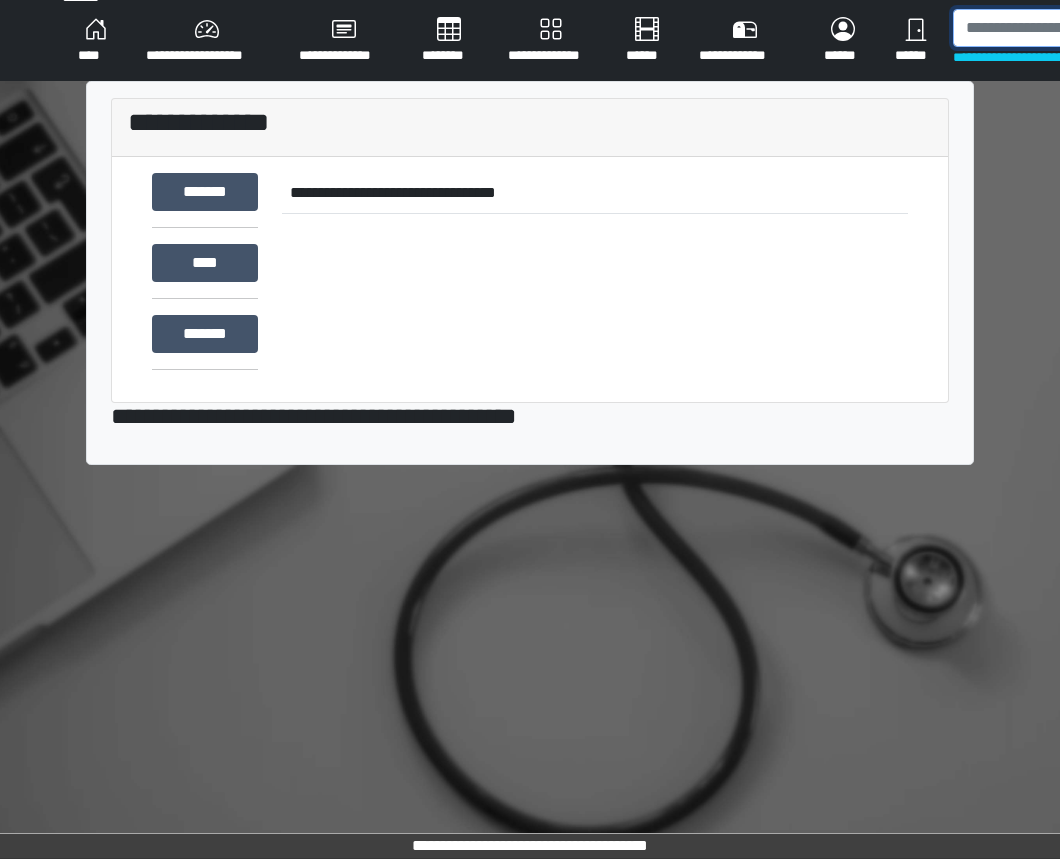 click at bounding box center [1056, 28] 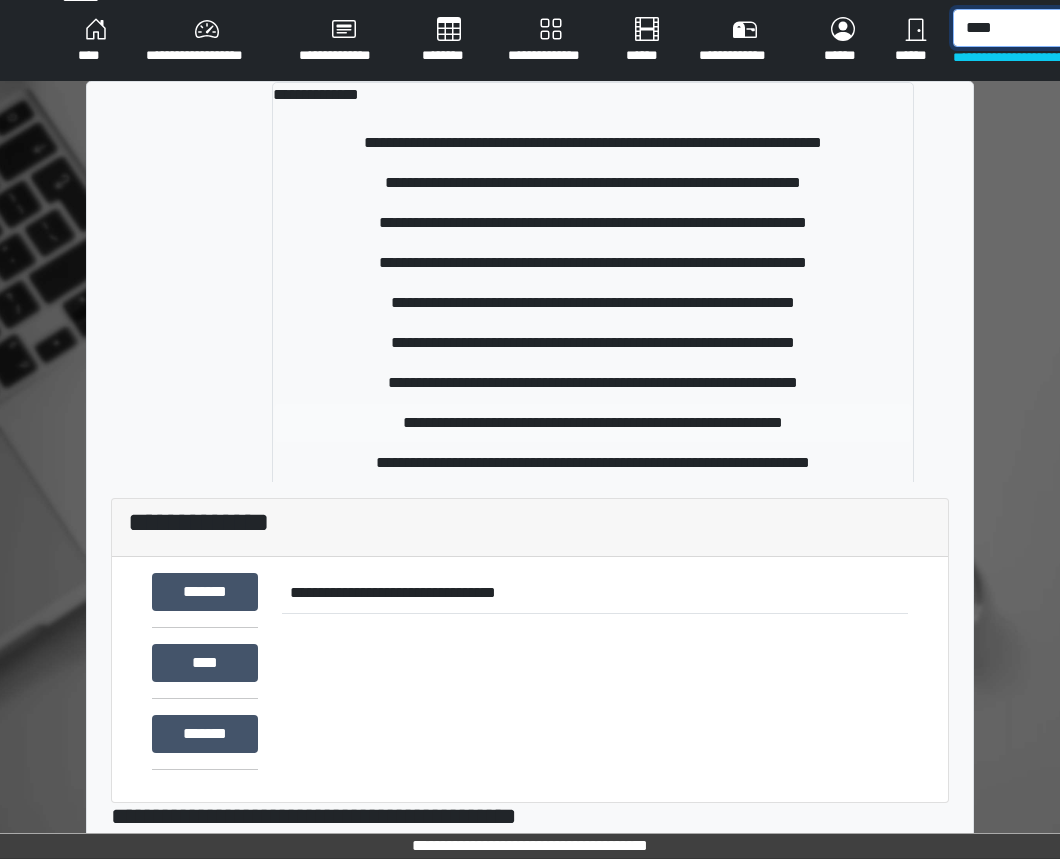 type on "****" 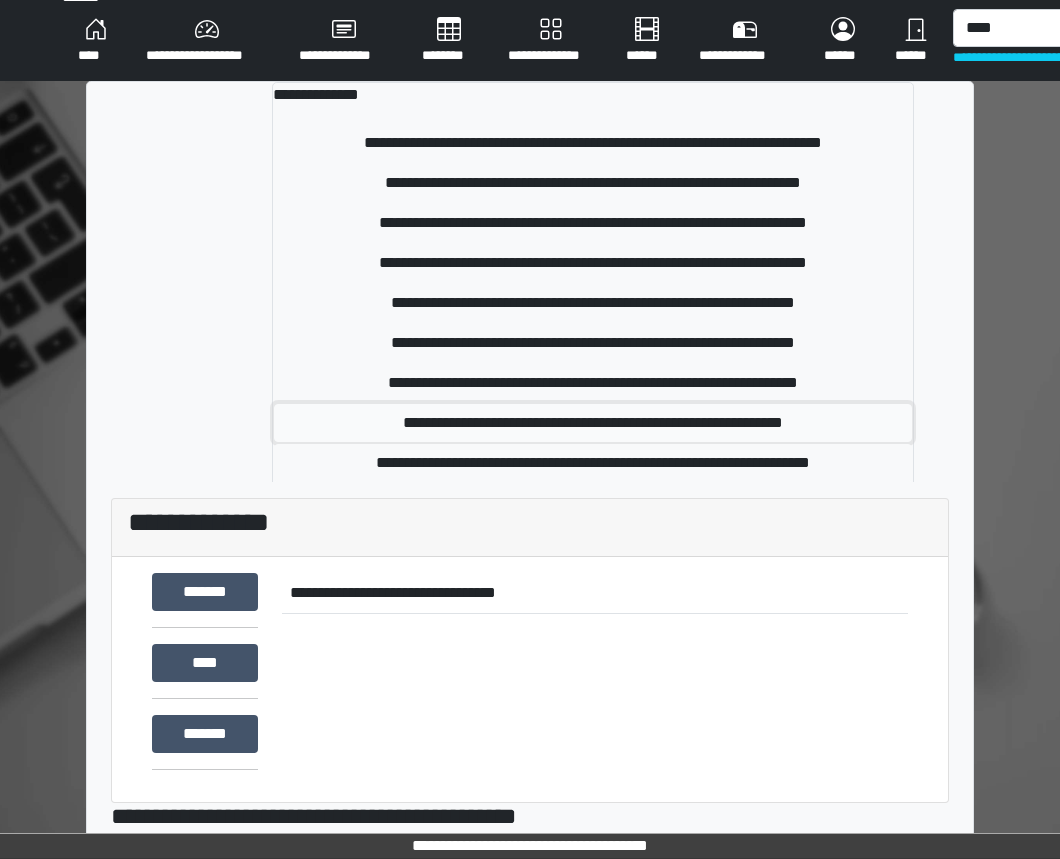click on "**********" at bounding box center (593, 423) 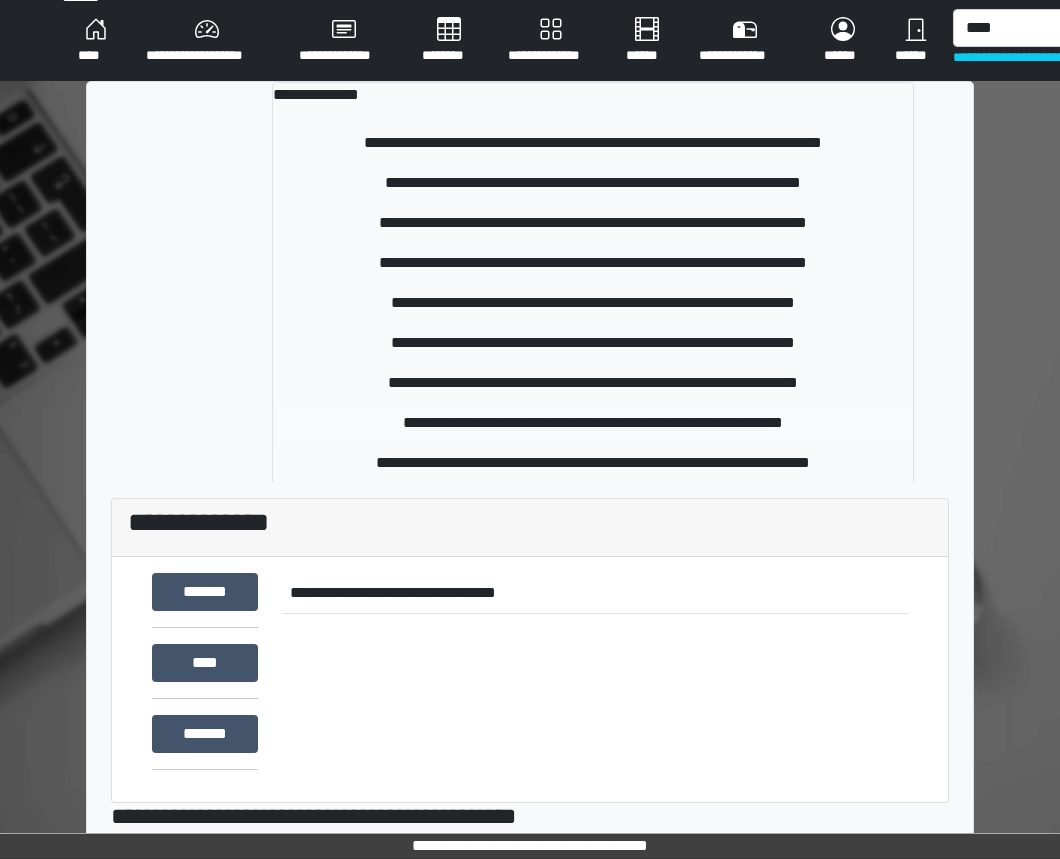 type 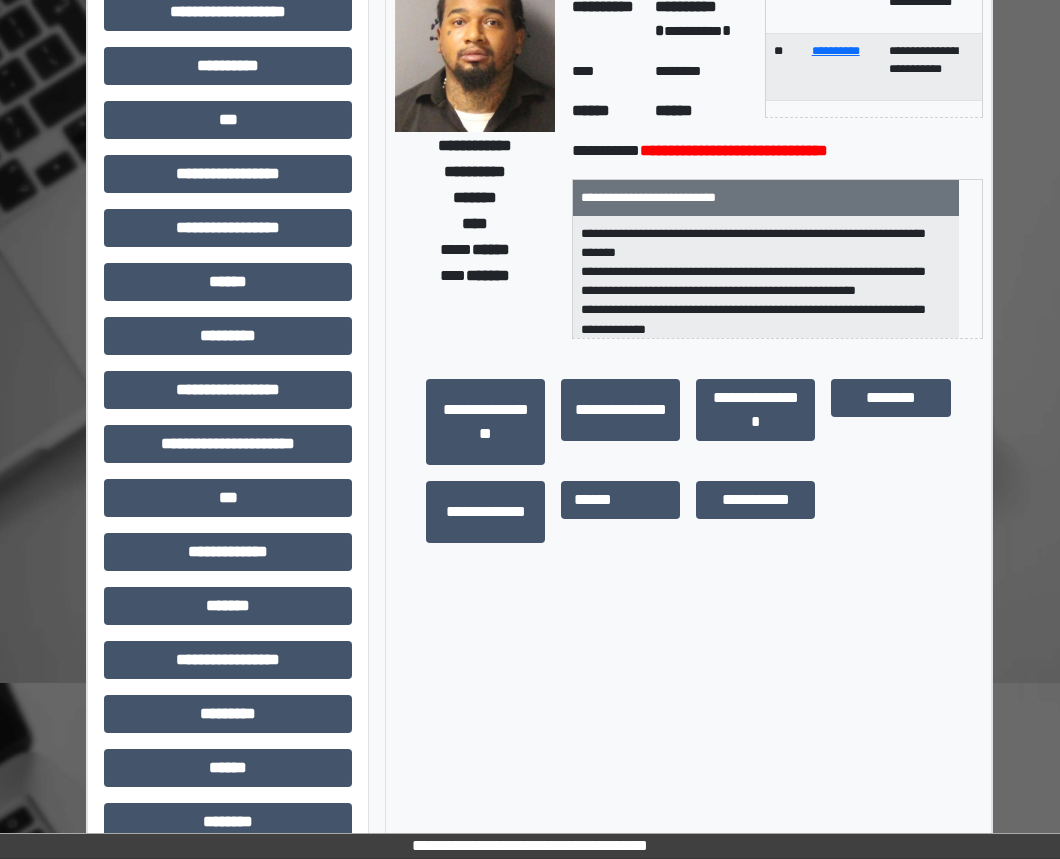 scroll, scrollTop: 200, scrollLeft: 0, axis: vertical 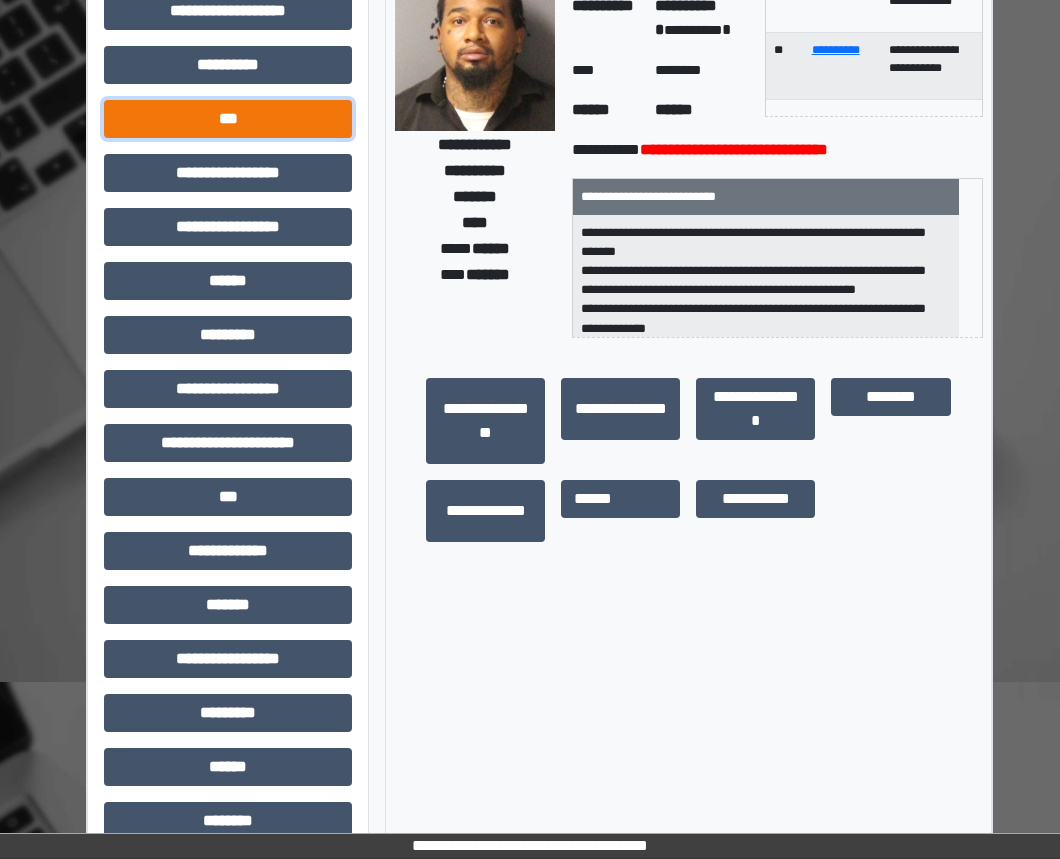 click on "***" at bounding box center (228, 119) 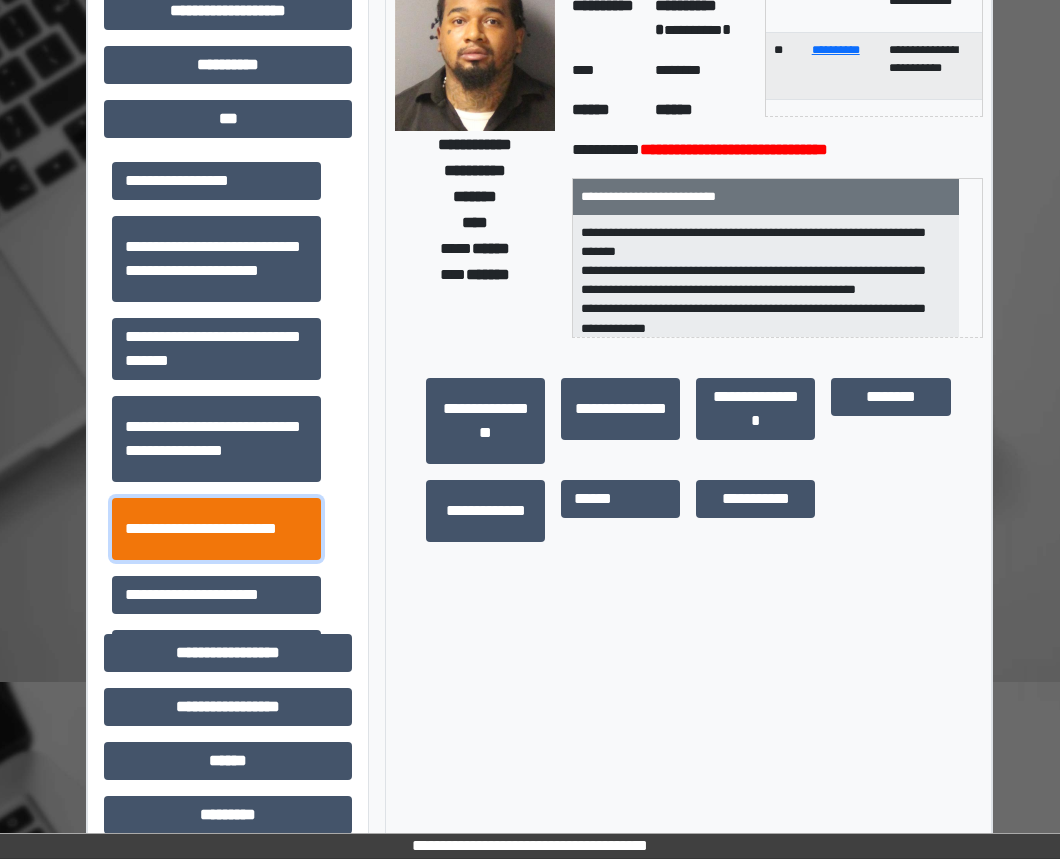 click on "**********" at bounding box center [216, 529] 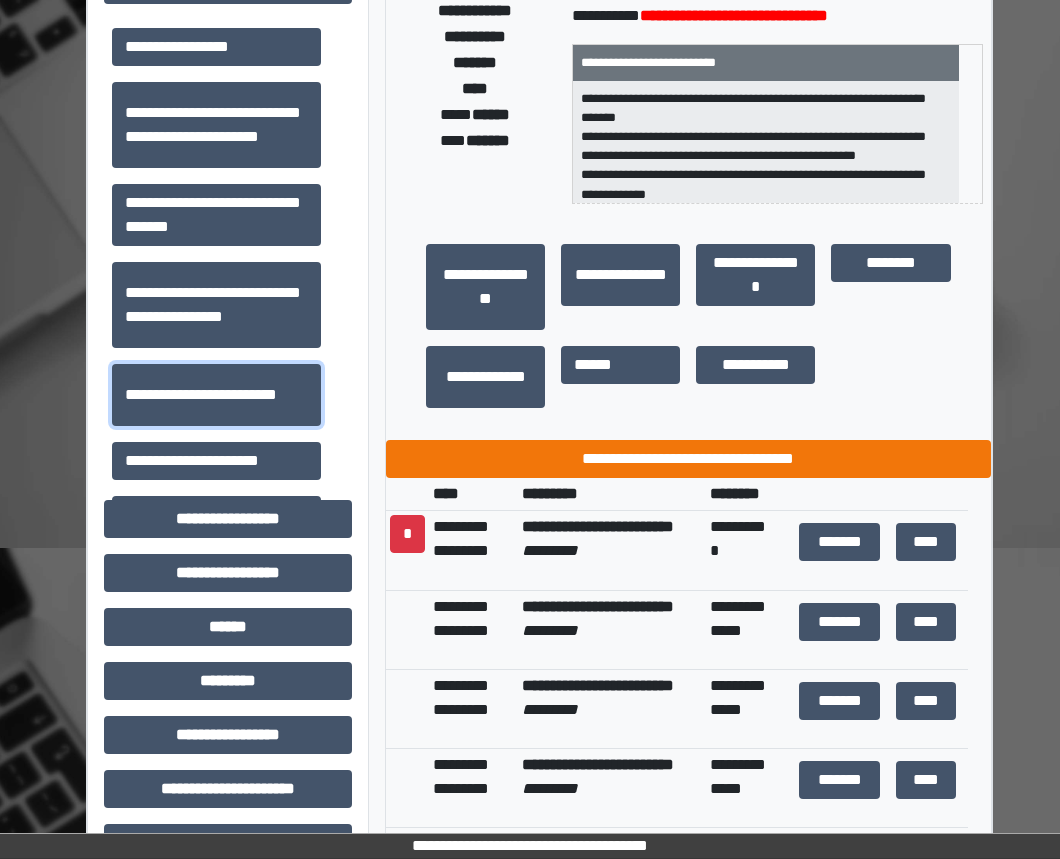 scroll, scrollTop: 335, scrollLeft: 0, axis: vertical 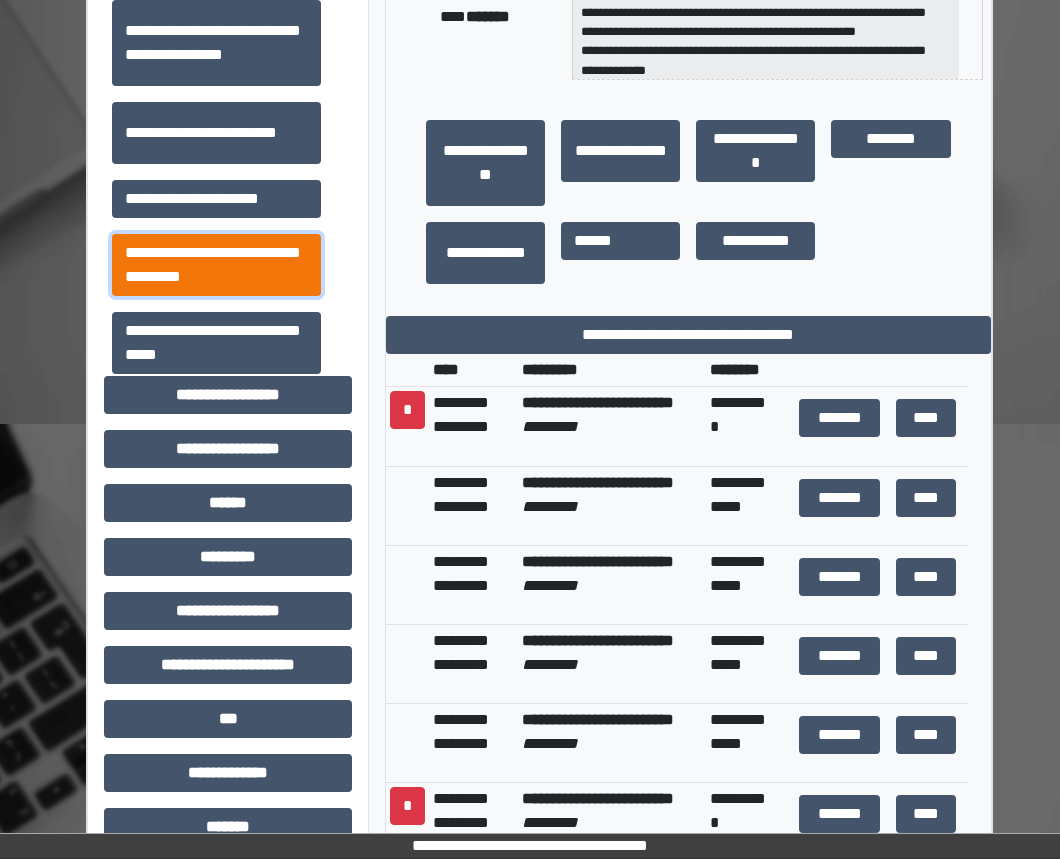 drag, startPoint x: 806, startPoint y: 369, endPoint x: 217, endPoint y: 271, distance: 597.09717 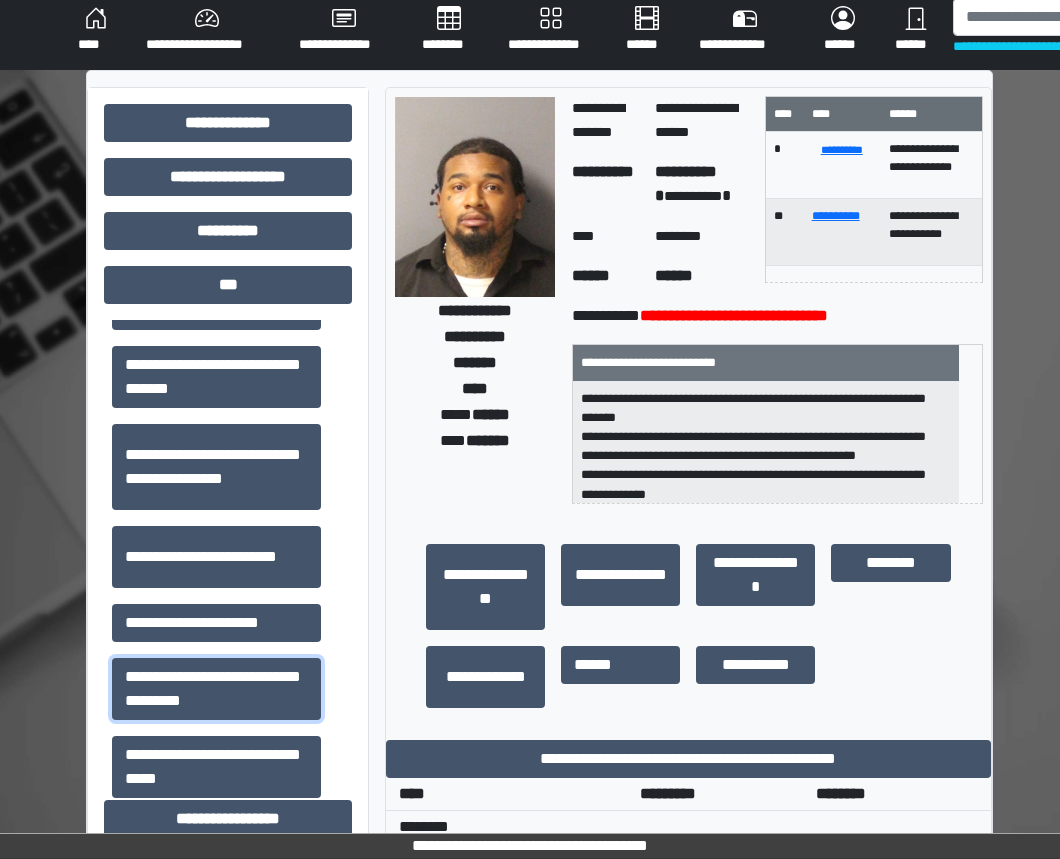 scroll, scrollTop: 32, scrollLeft: 0, axis: vertical 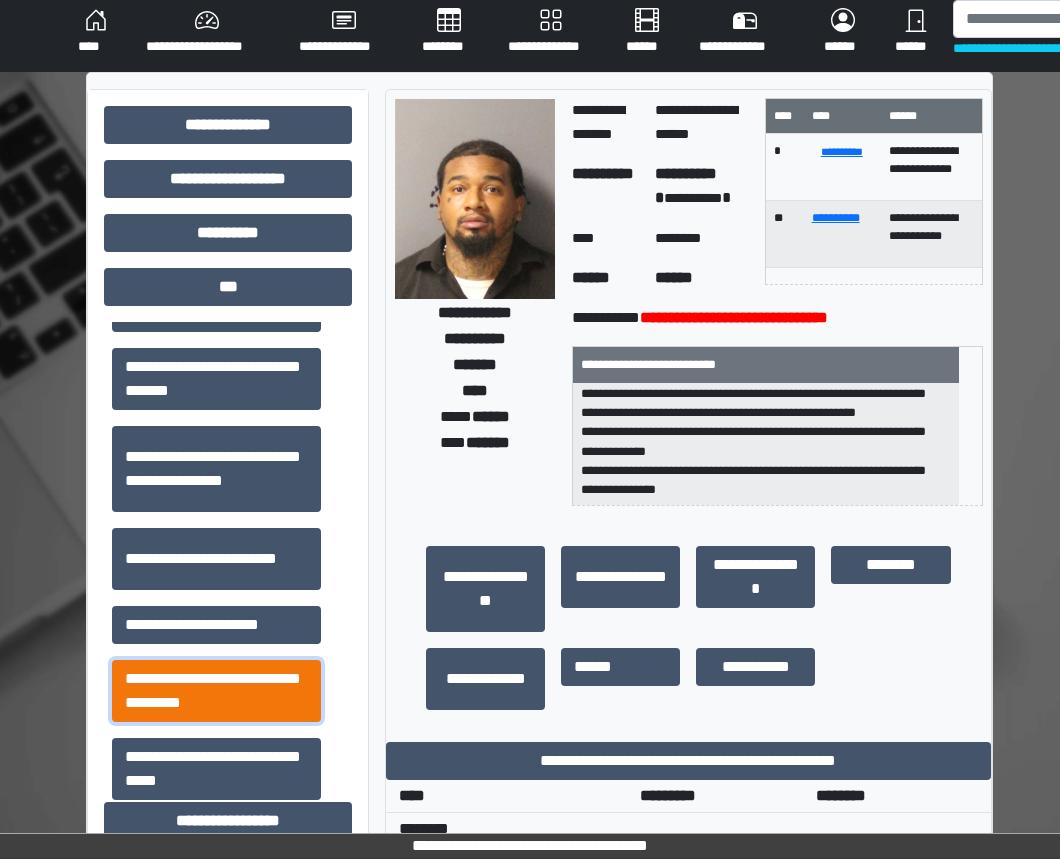click on "**********" at bounding box center (216, 691) 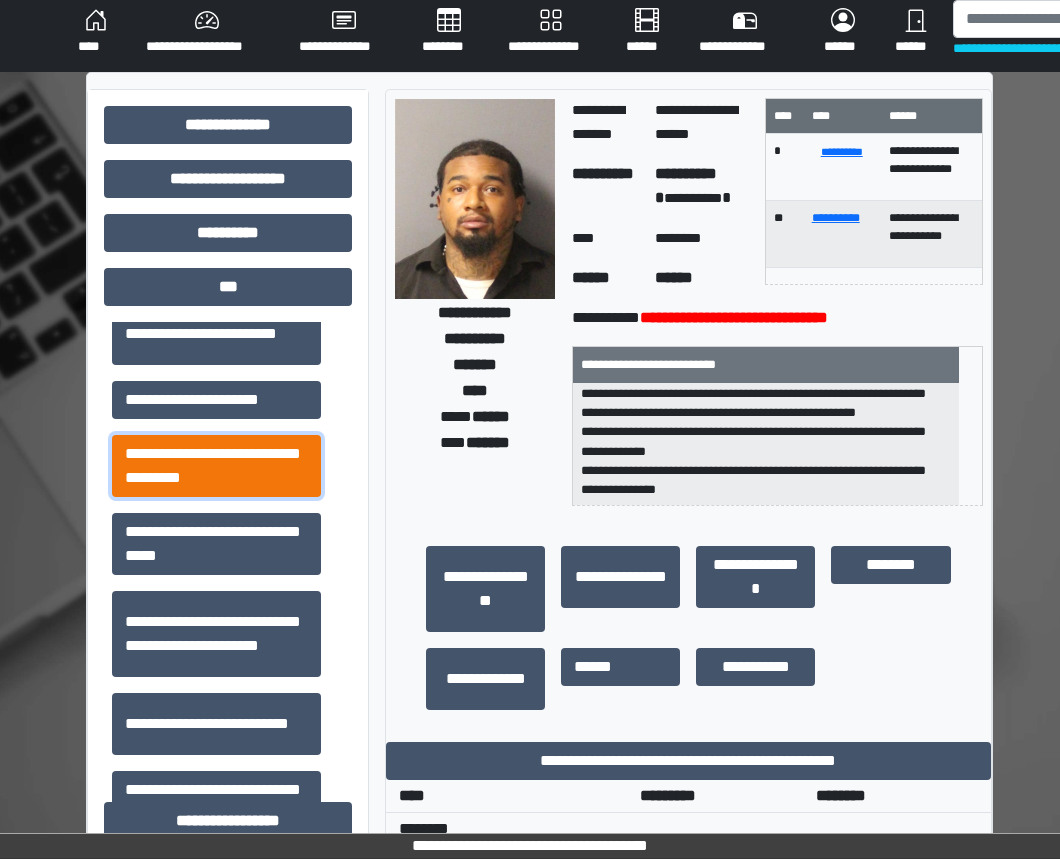 scroll, scrollTop: 365, scrollLeft: 0, axis: vertical 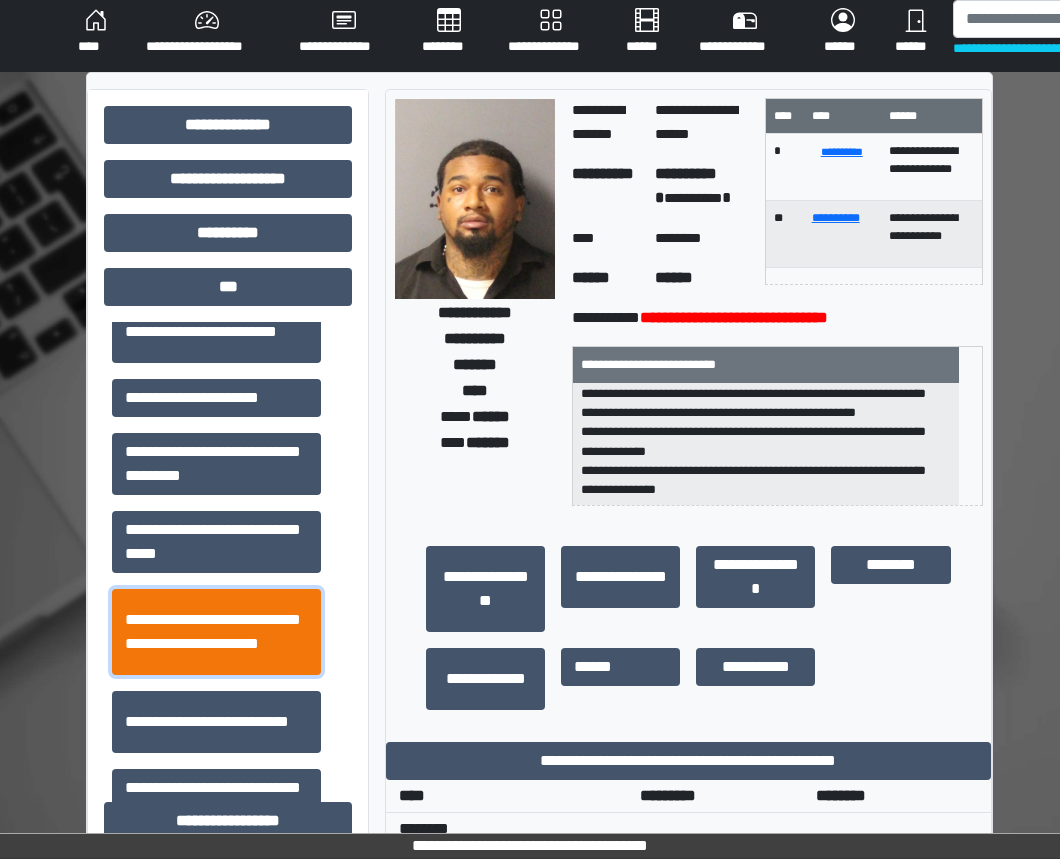 click on "**********" at bounding box center (216, 632) 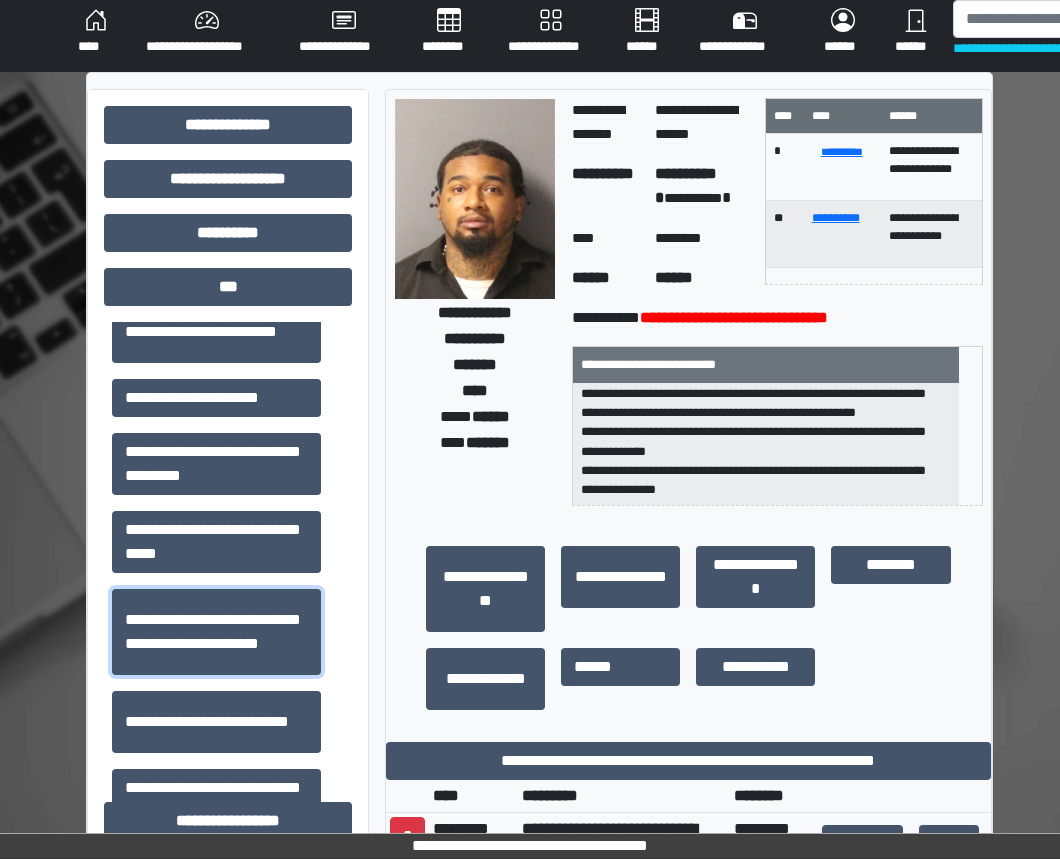 scroll, scrollTop: 332, scrollLeft: 0, axis: vertical 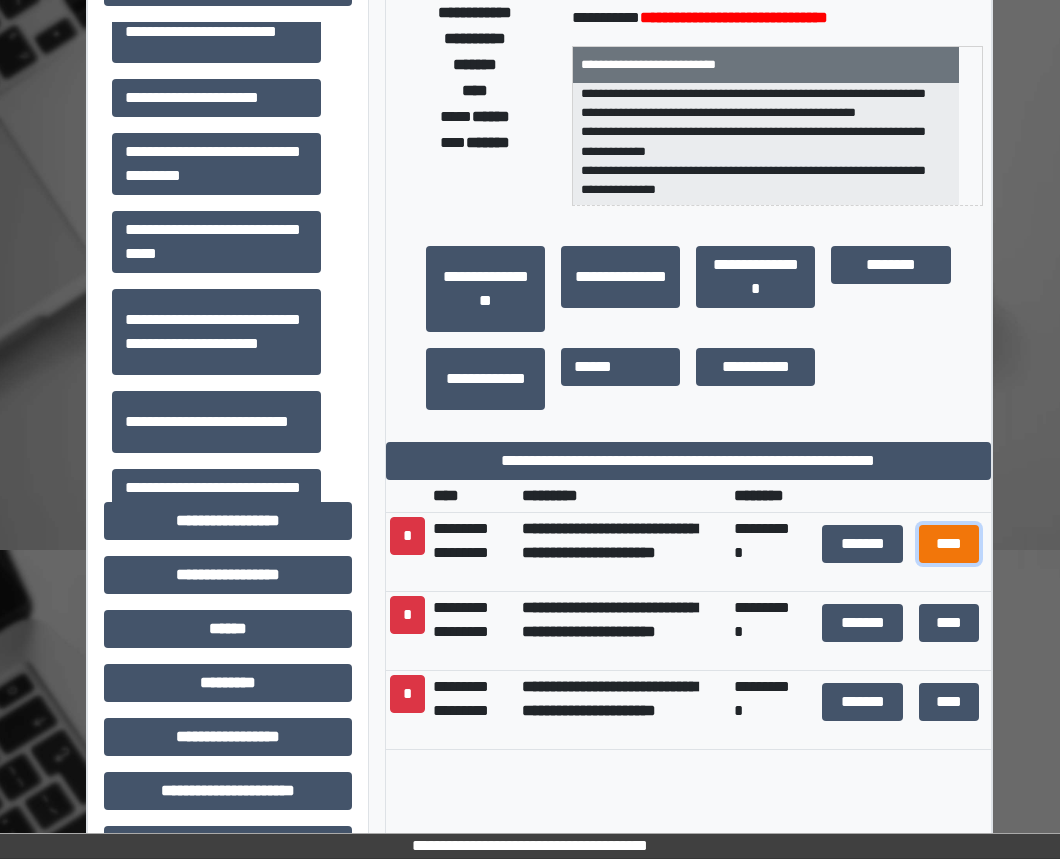 click on "****" at bounding box center [949, 544] 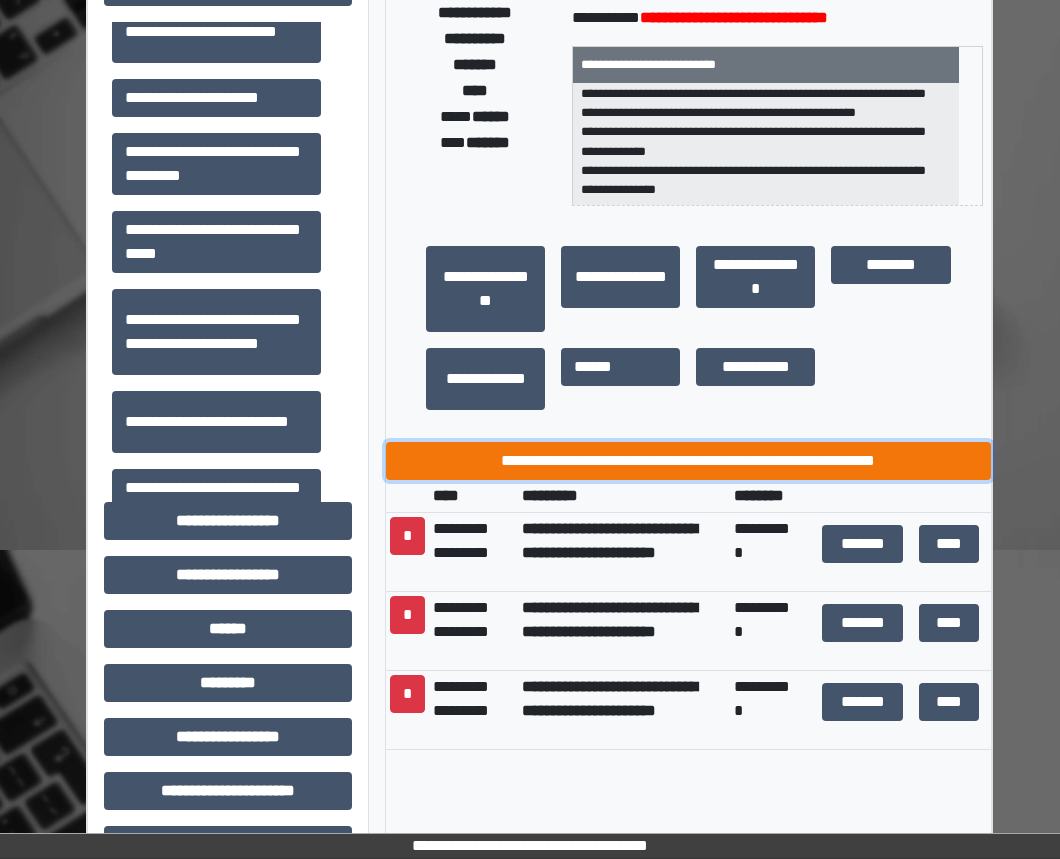 click on "**********" at bounding box center (688, 461) 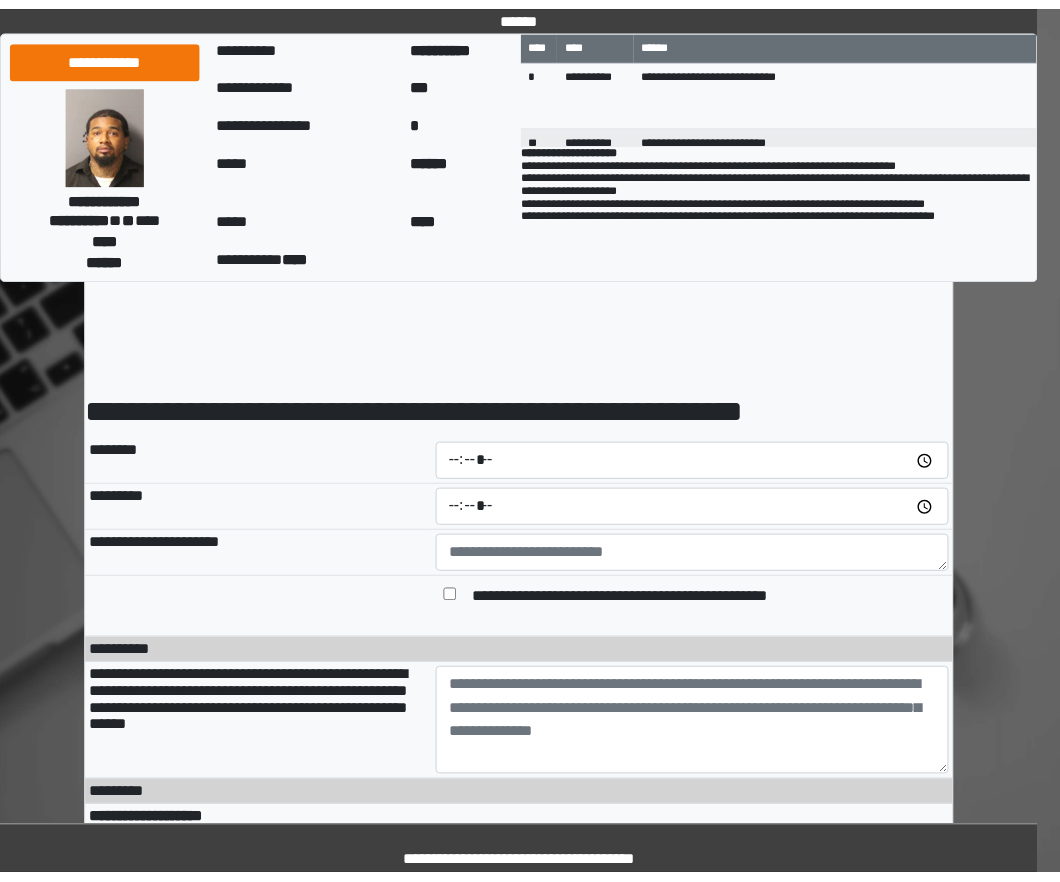scroll, scrollTop: 0, scrollLeft: 0, axis: both 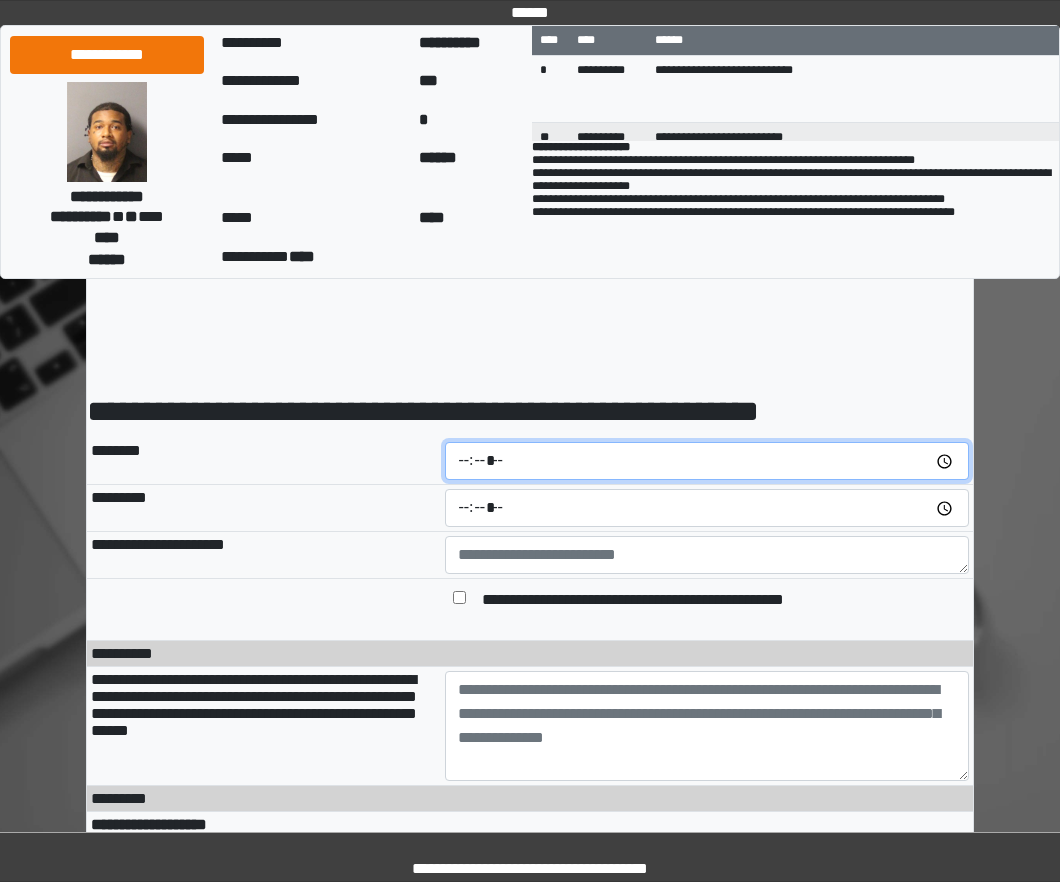 click at bounding box center (707, 461) 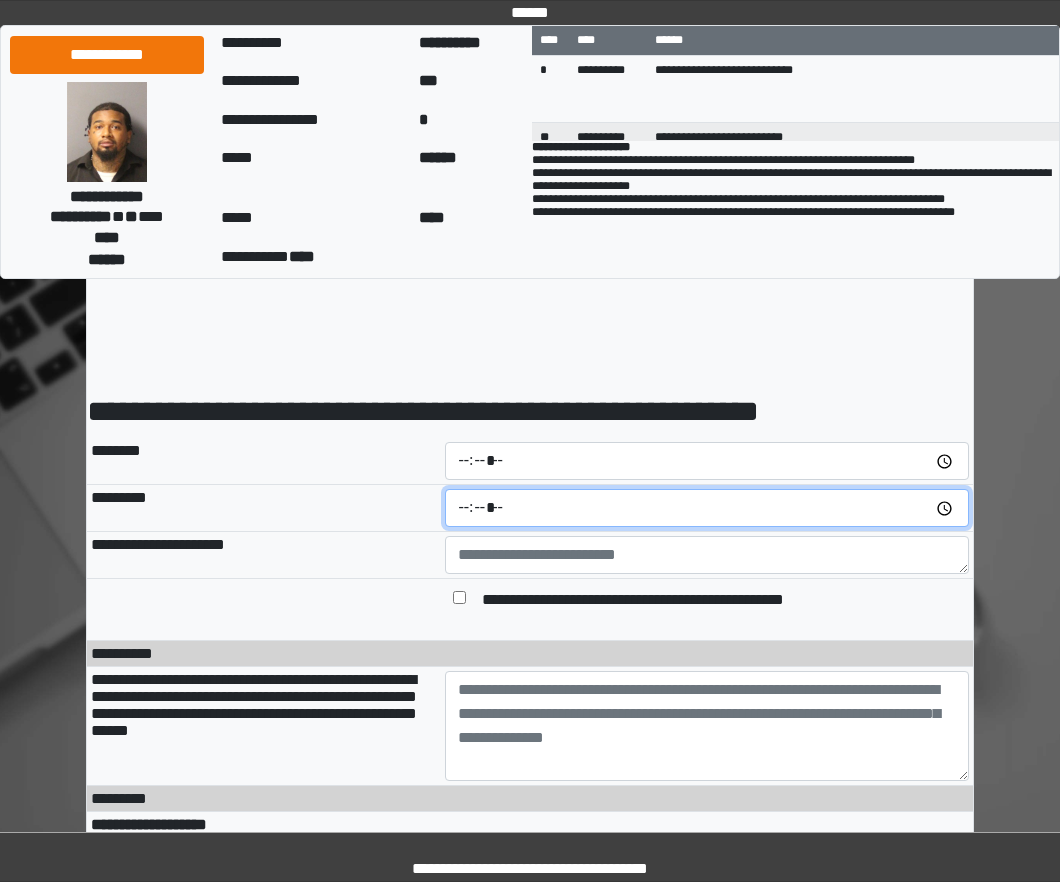 click at bounding box center (707, 508) 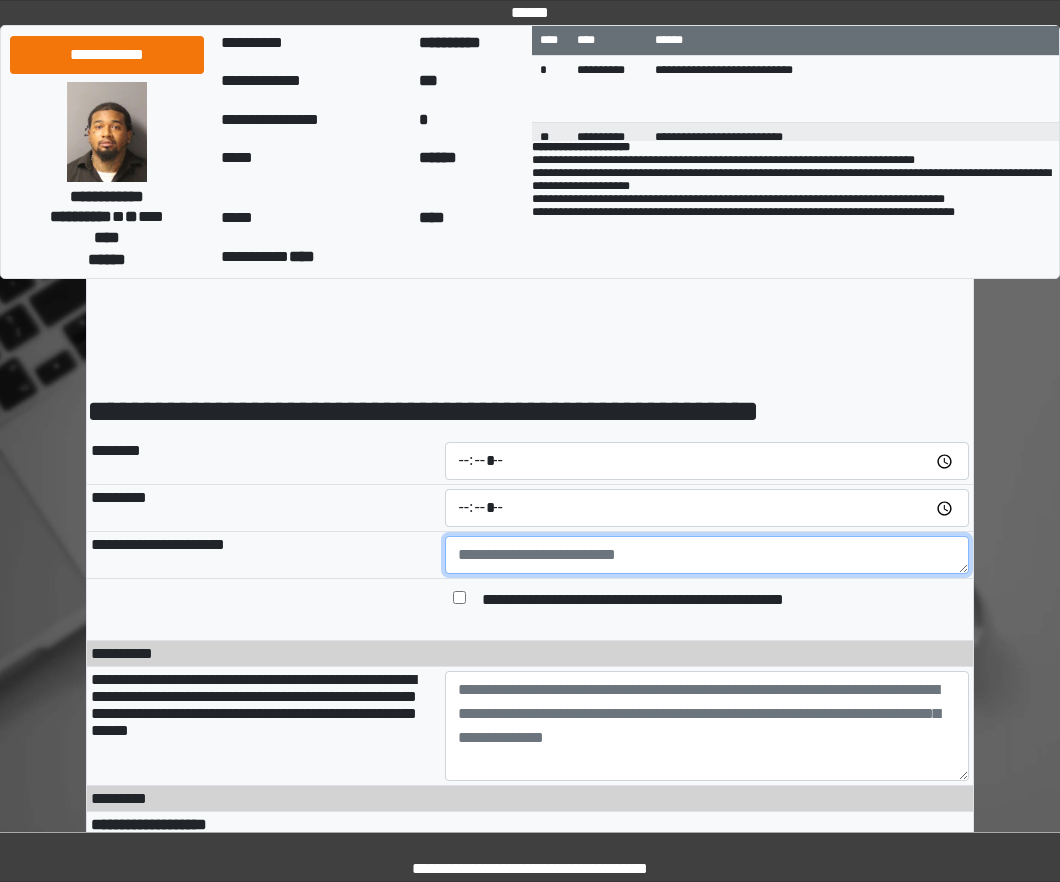 click at bounding box center (707, 555) 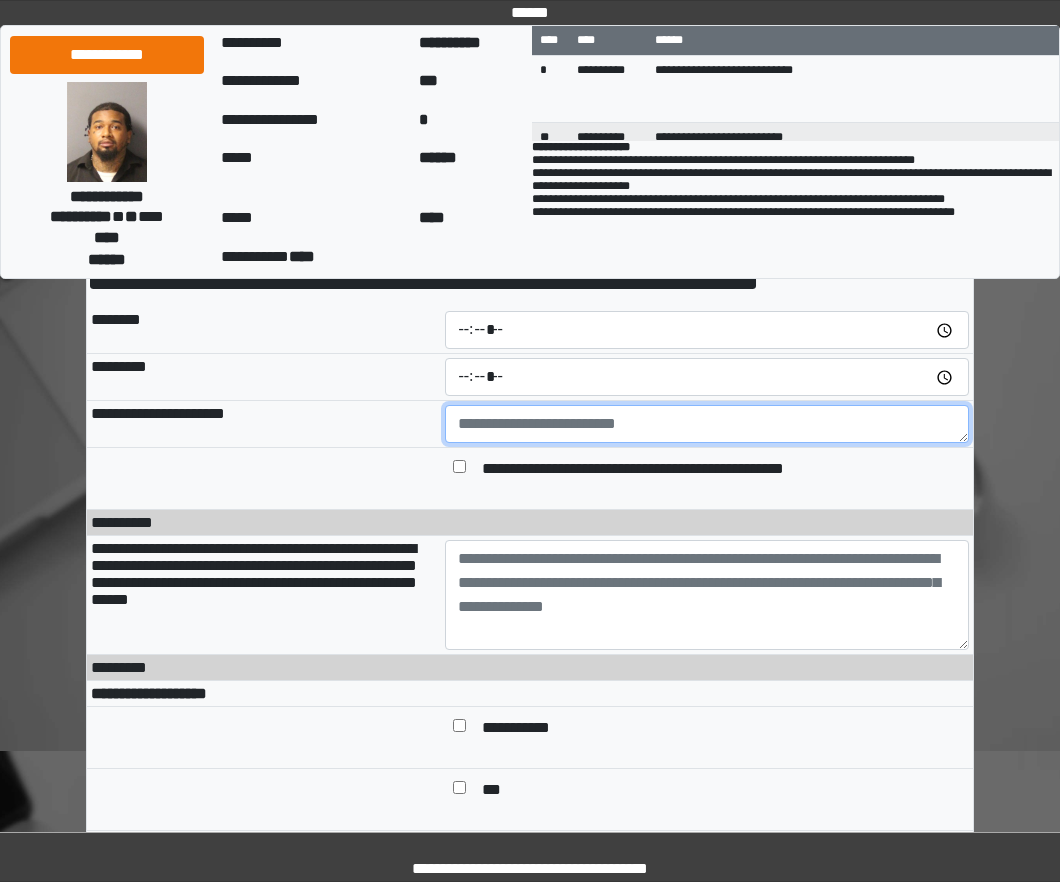 scroll, scrollTop: 138, scrollLeft: 0, axis: vertical 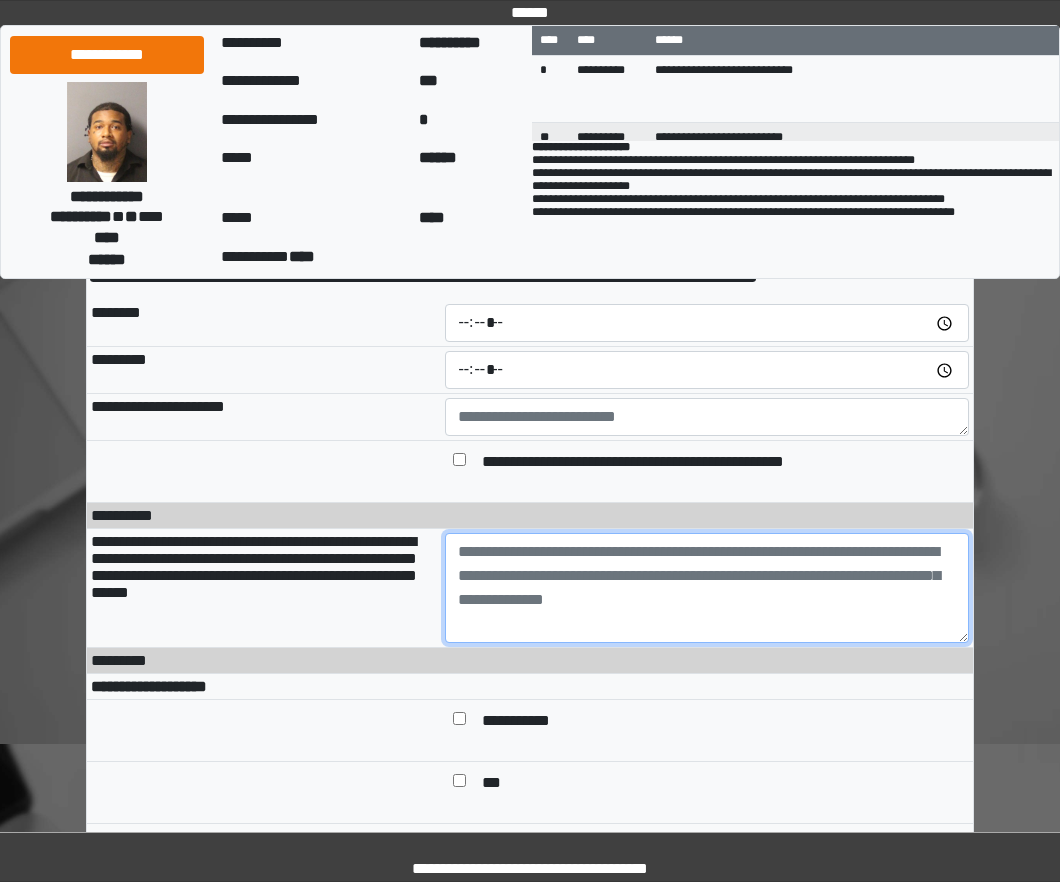 click at bounding box center (707, 588) 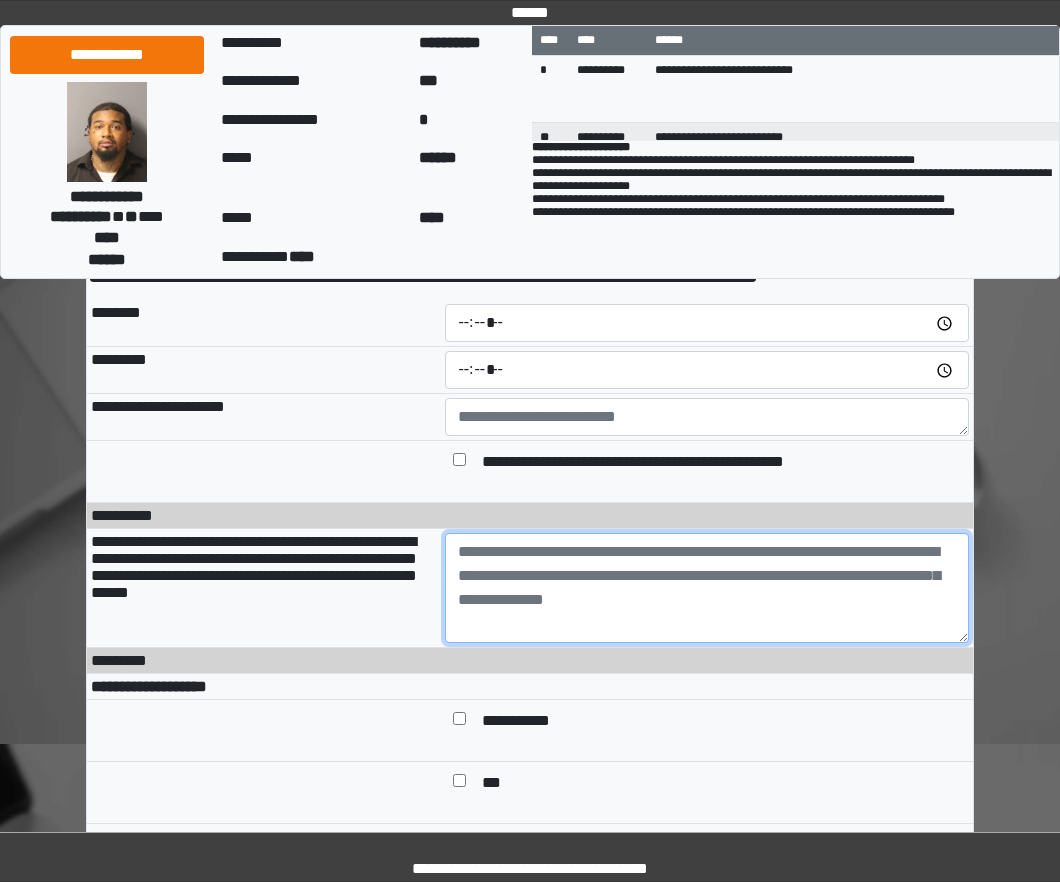 click at bounding box center (707, 588) 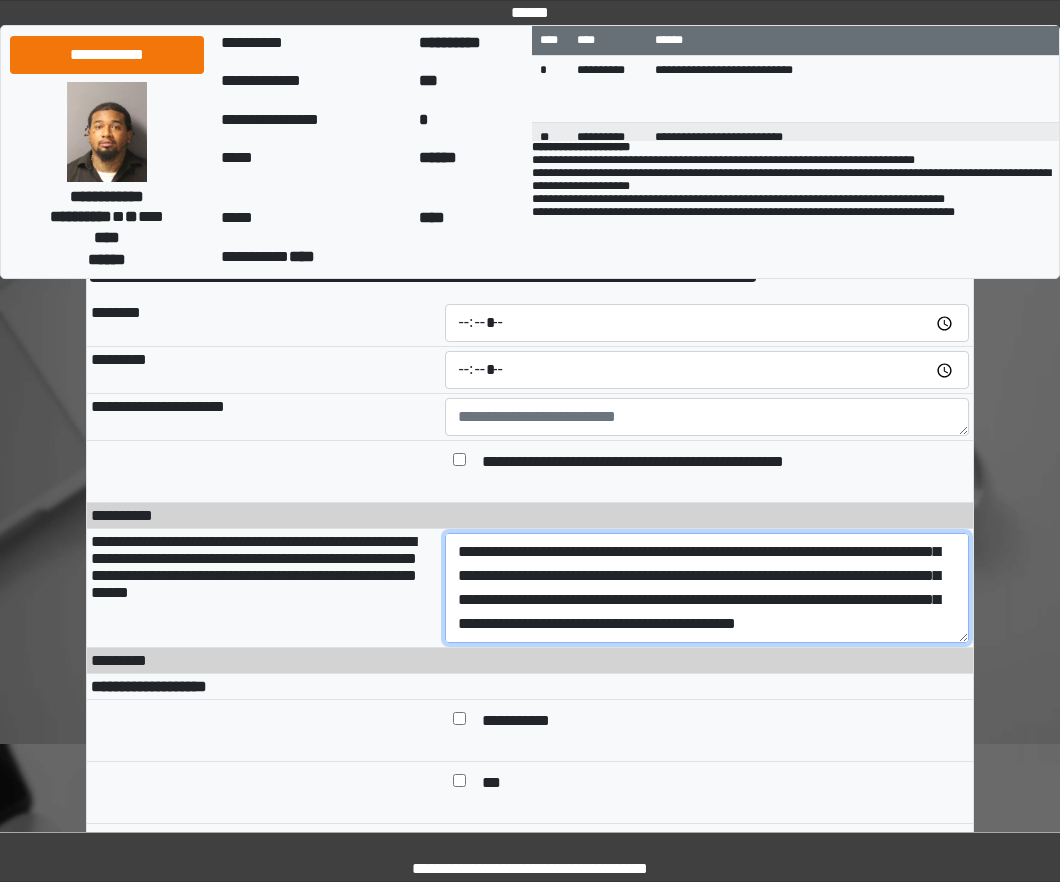 scroll, scrollTop: 144, scrollLeft: 0, axis: vertical 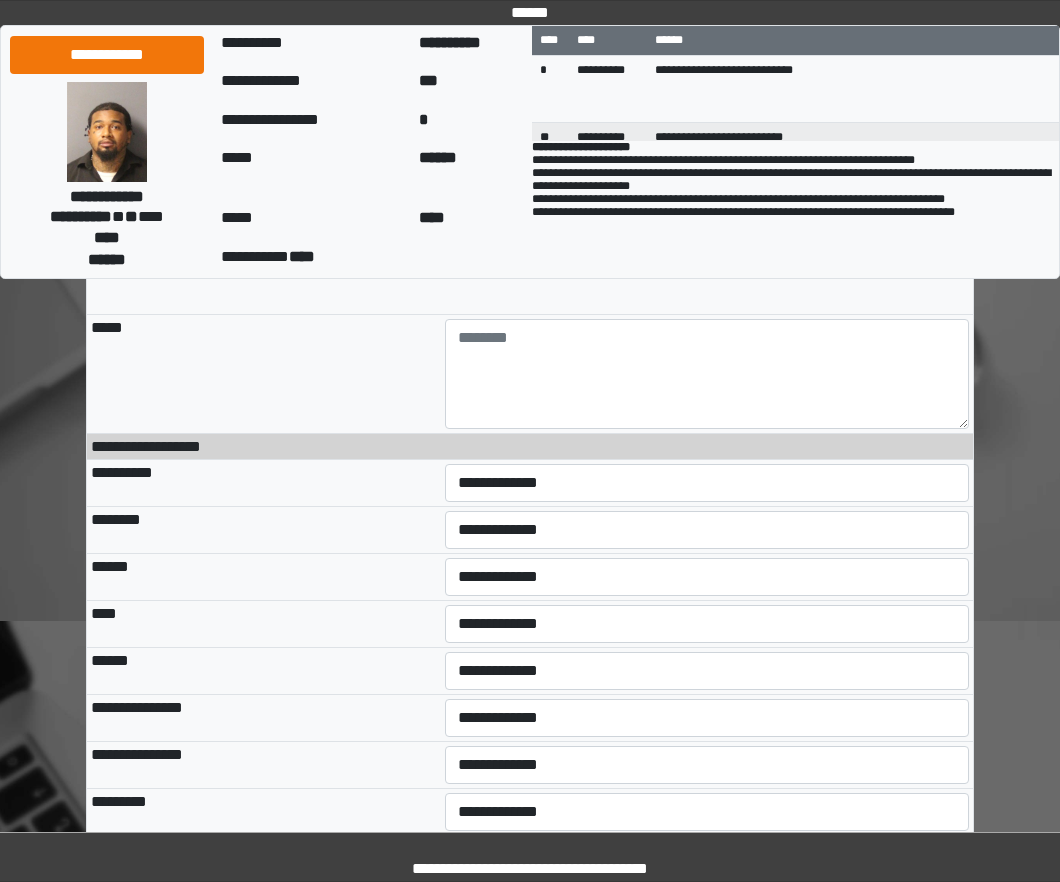 type on "**********" 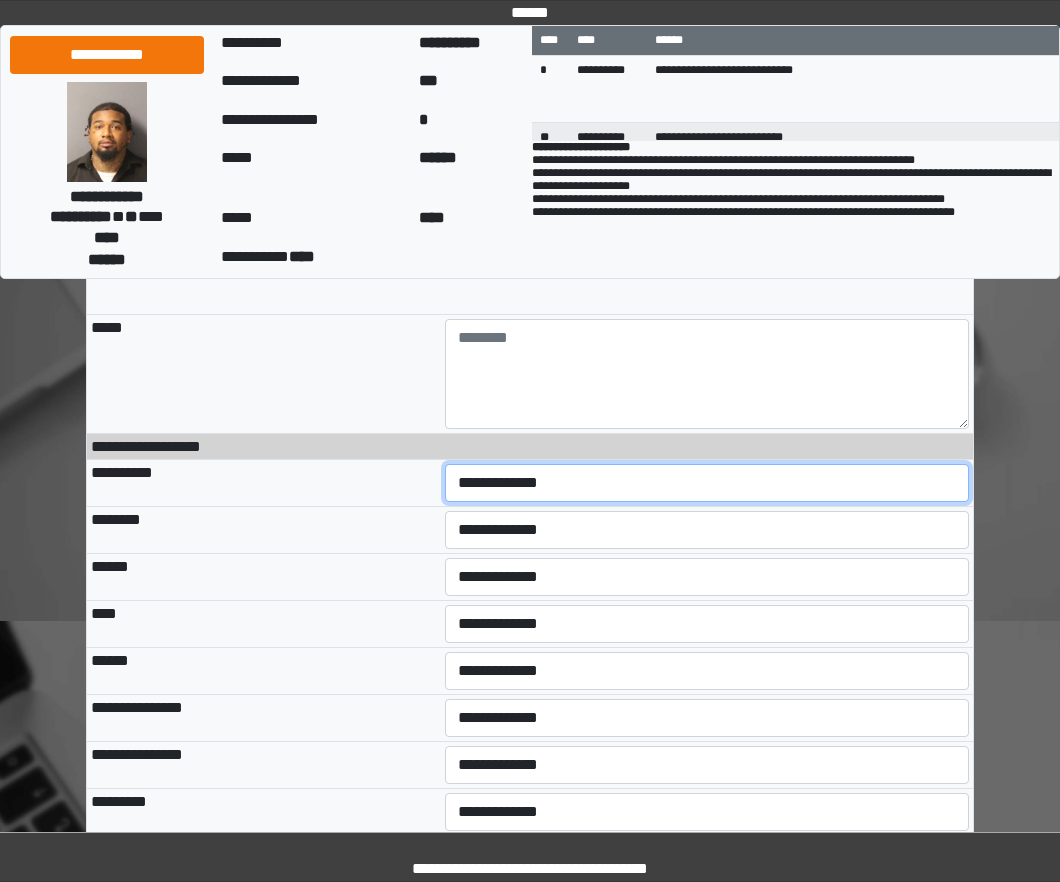 click on "**********" at bounding box center [707, 483] 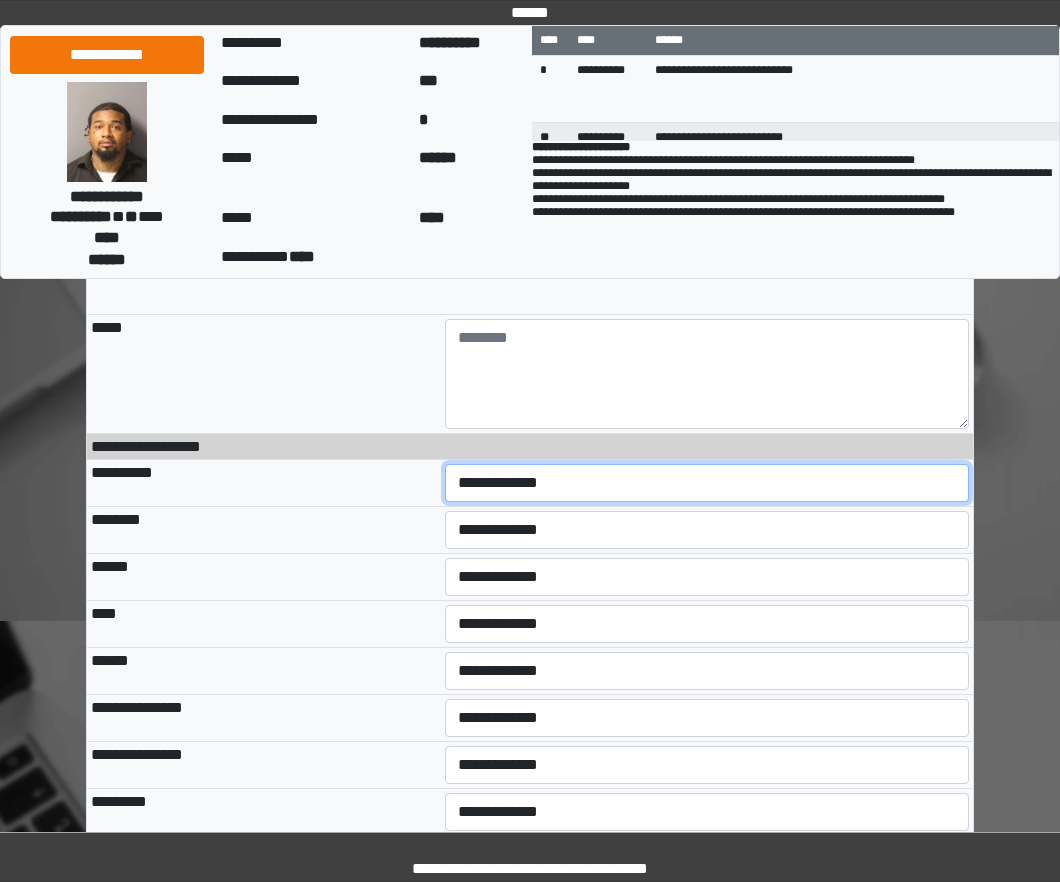 select on "***" 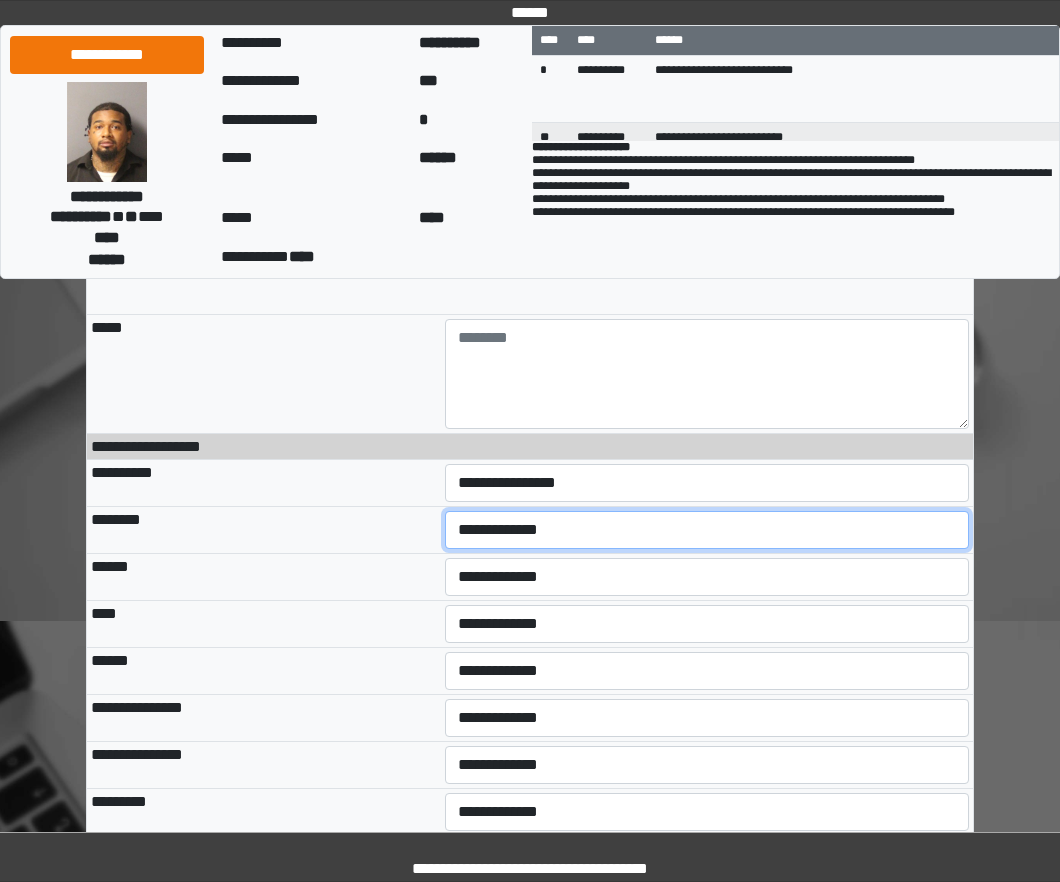 click on "**********" at bounding box center [707, 530] 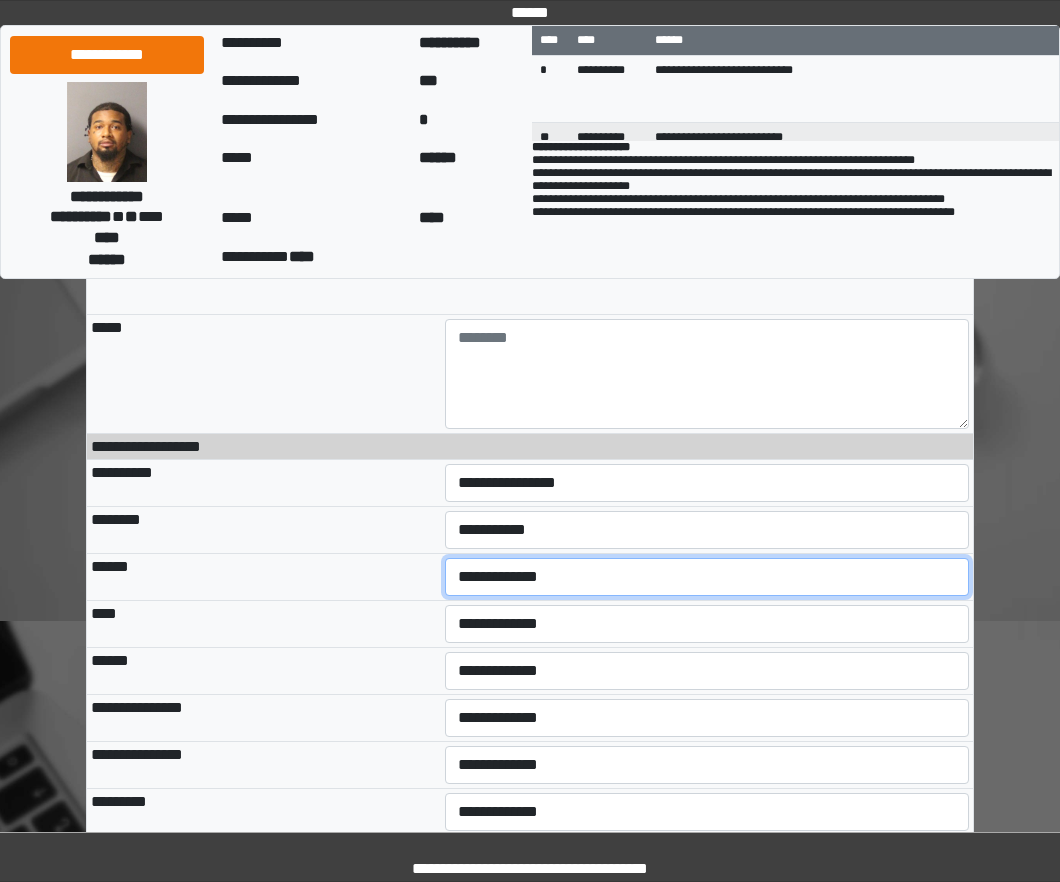 click on "**********" at bounding box center [707, 577] 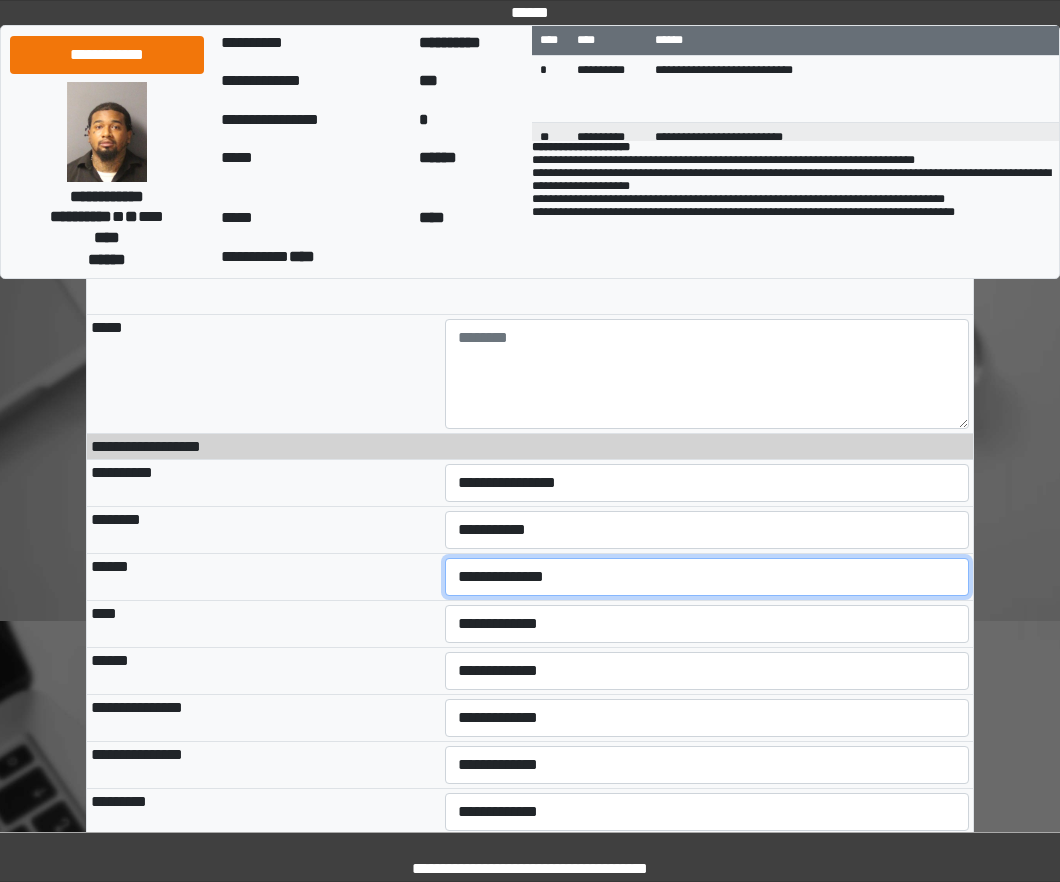 click on "**********" at bounding box center (707, 577) 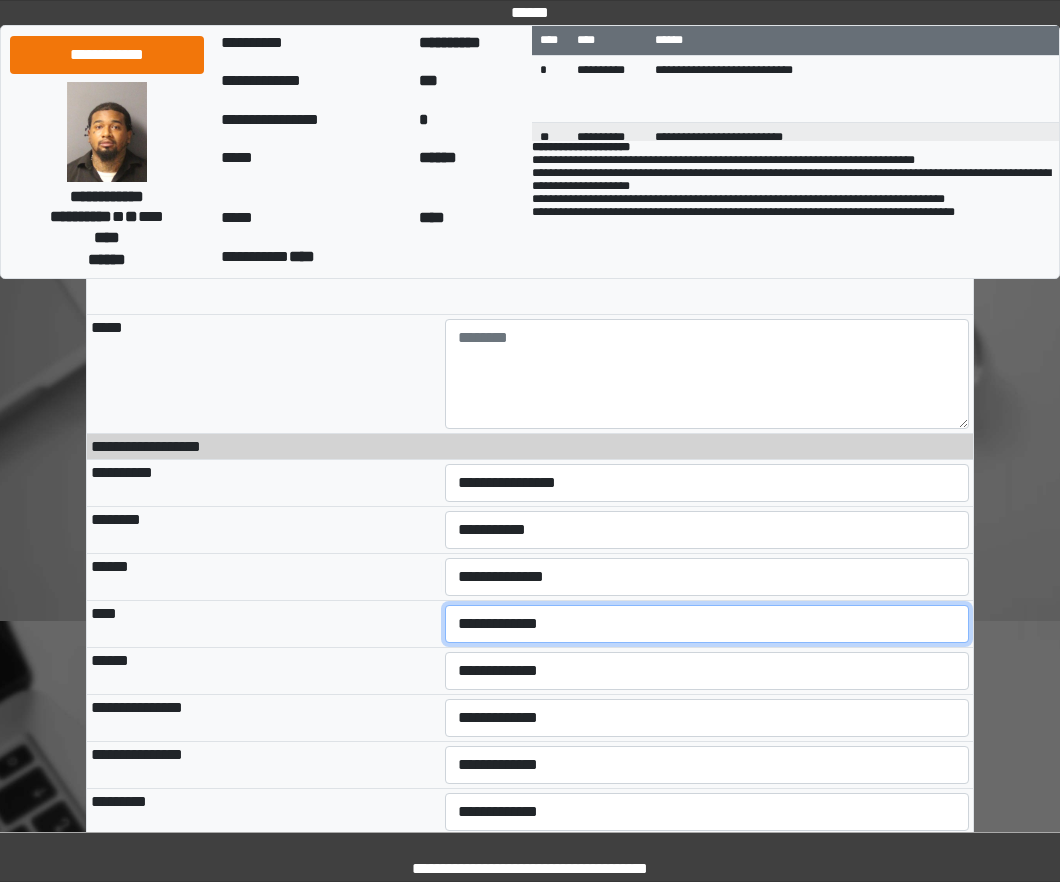 click on "**********" at bounding box center (707, 624) 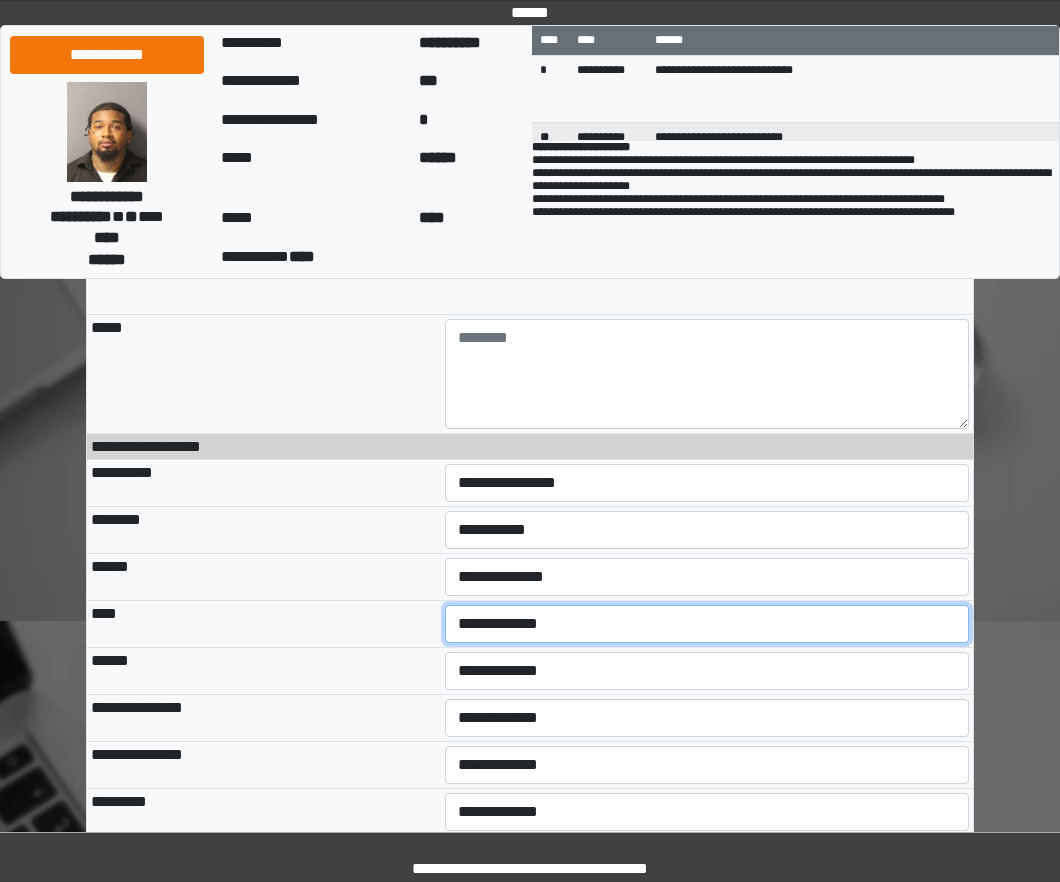 click on "**********" at bounding box center (707, 624) 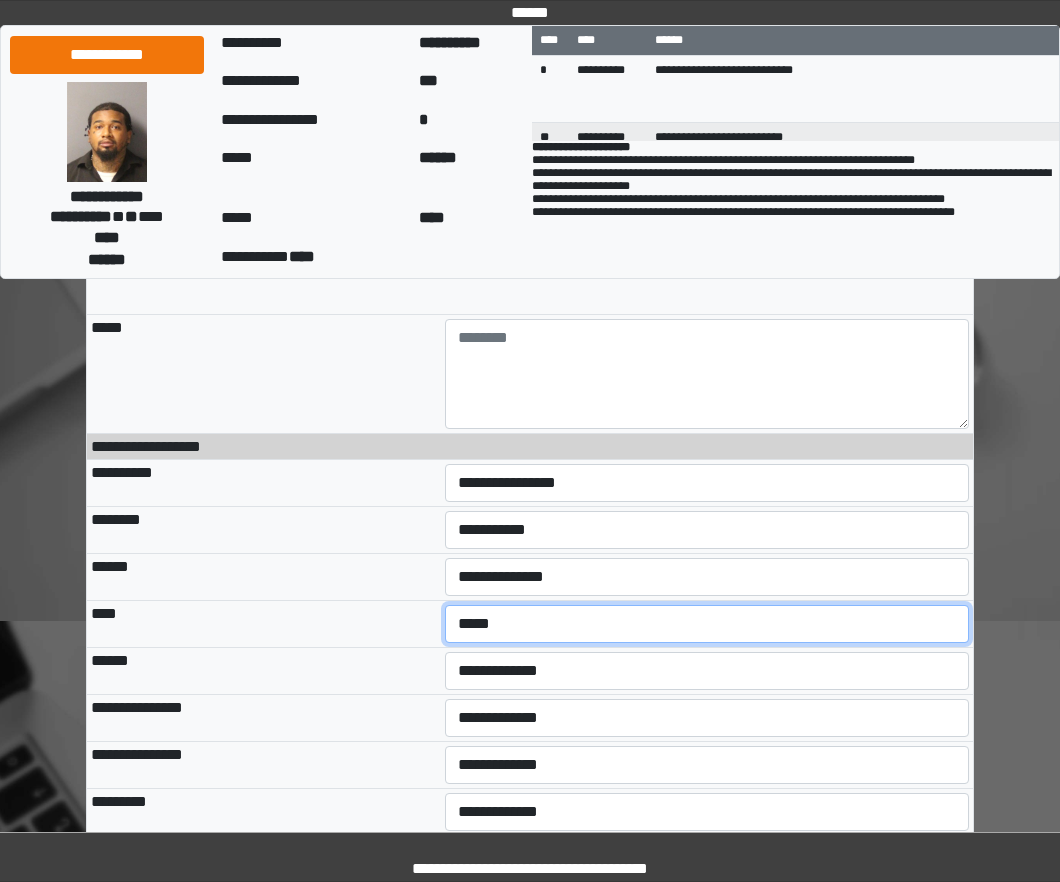 click on "**********" at bounding box center [707, 624] 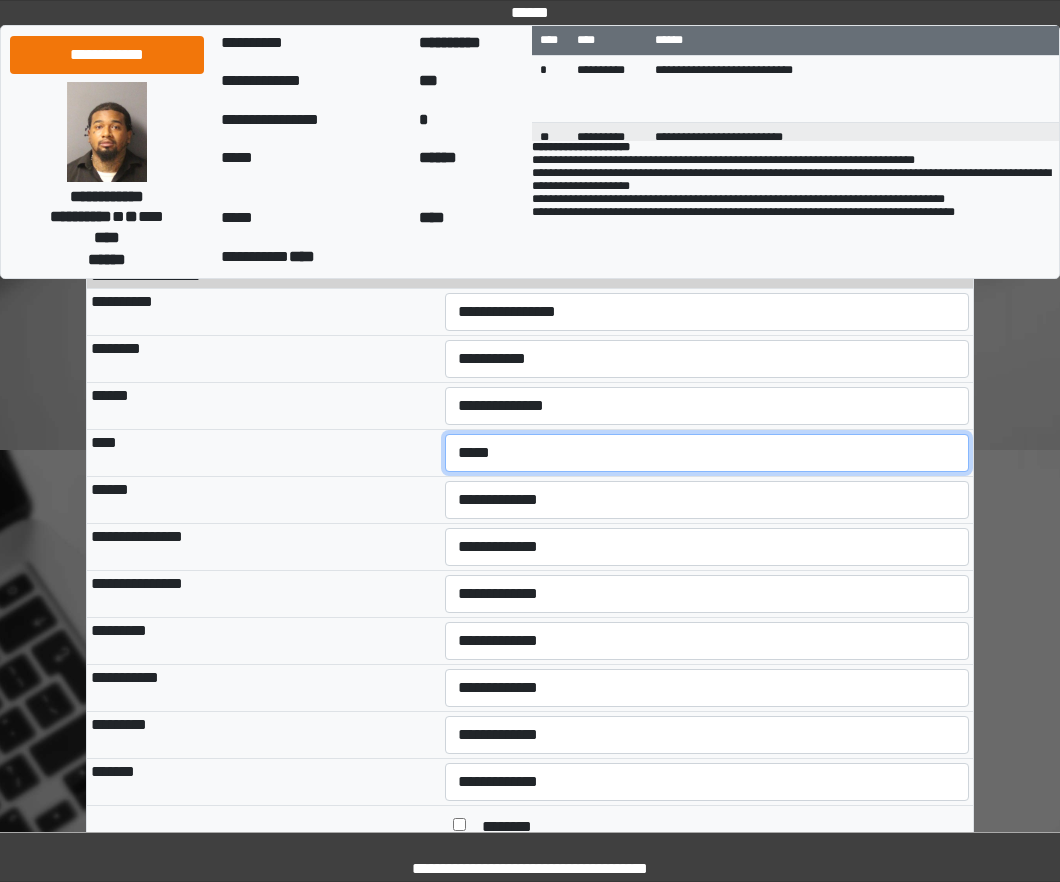 scroll, scrollTop: 1316, scrollLeft: 0, axis: vertical 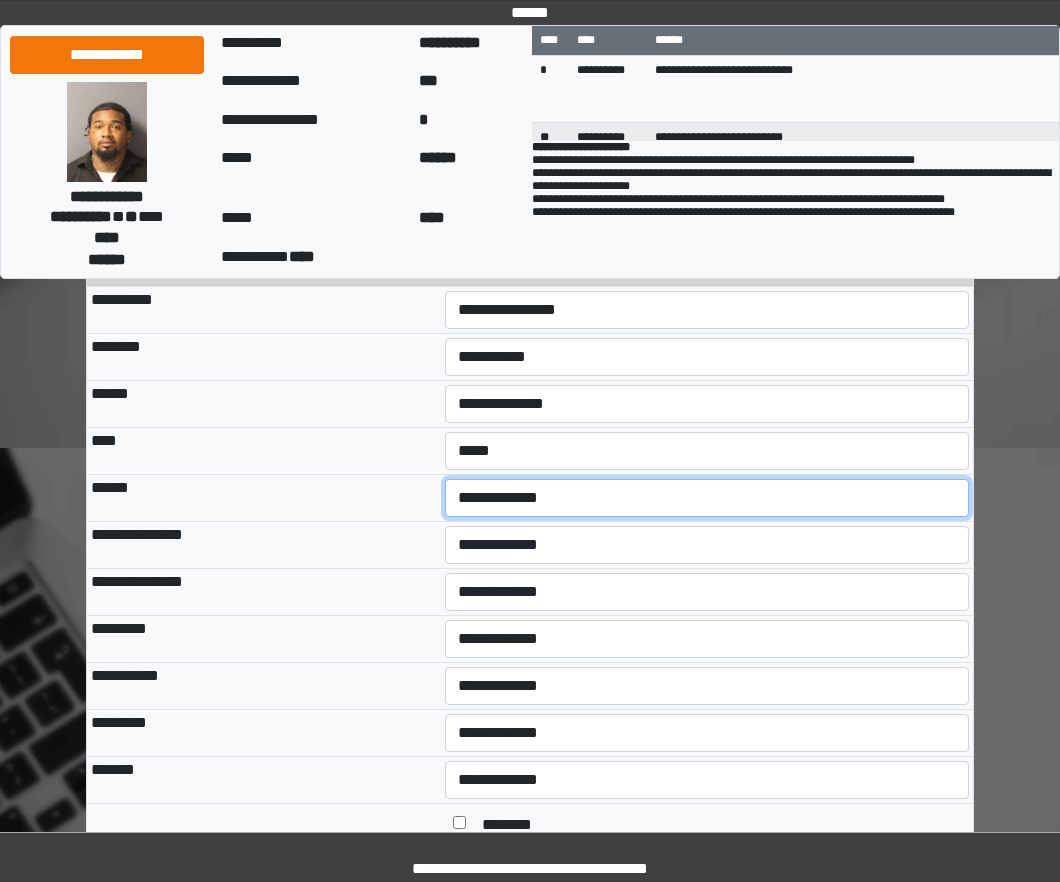 click on "**********" at bounding box center [707, 498] 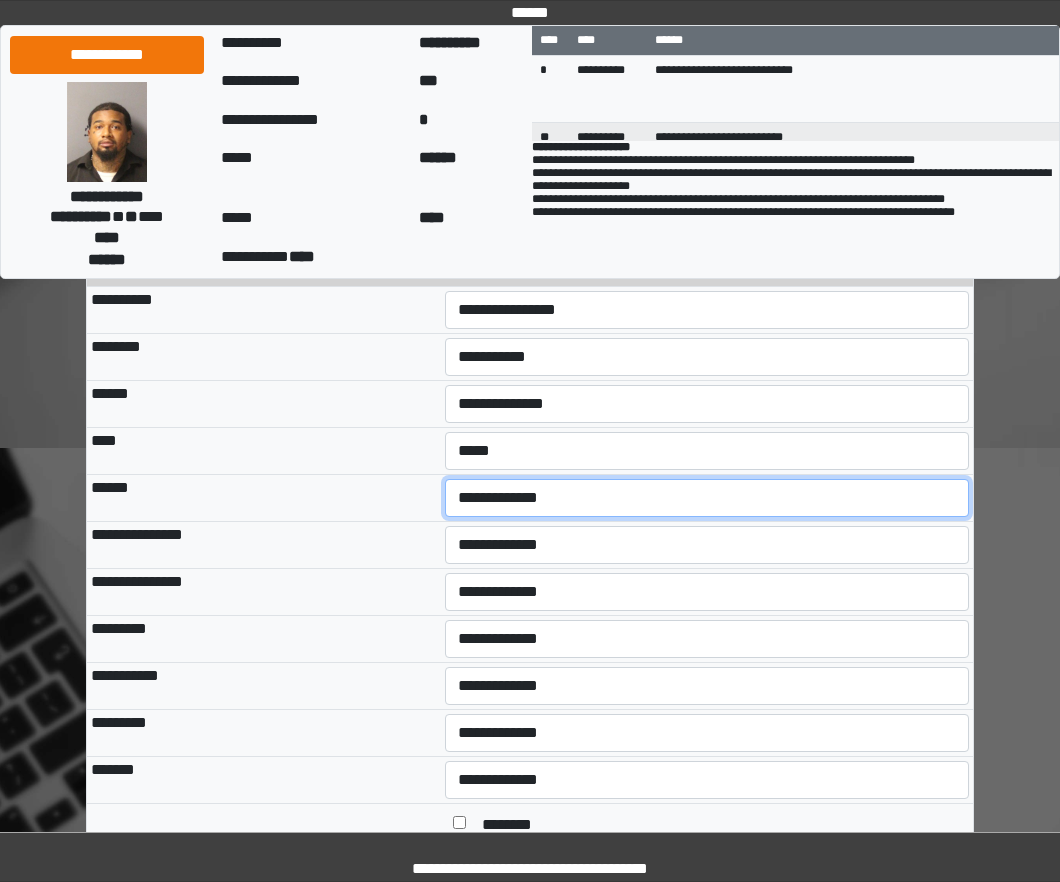 select on "***" 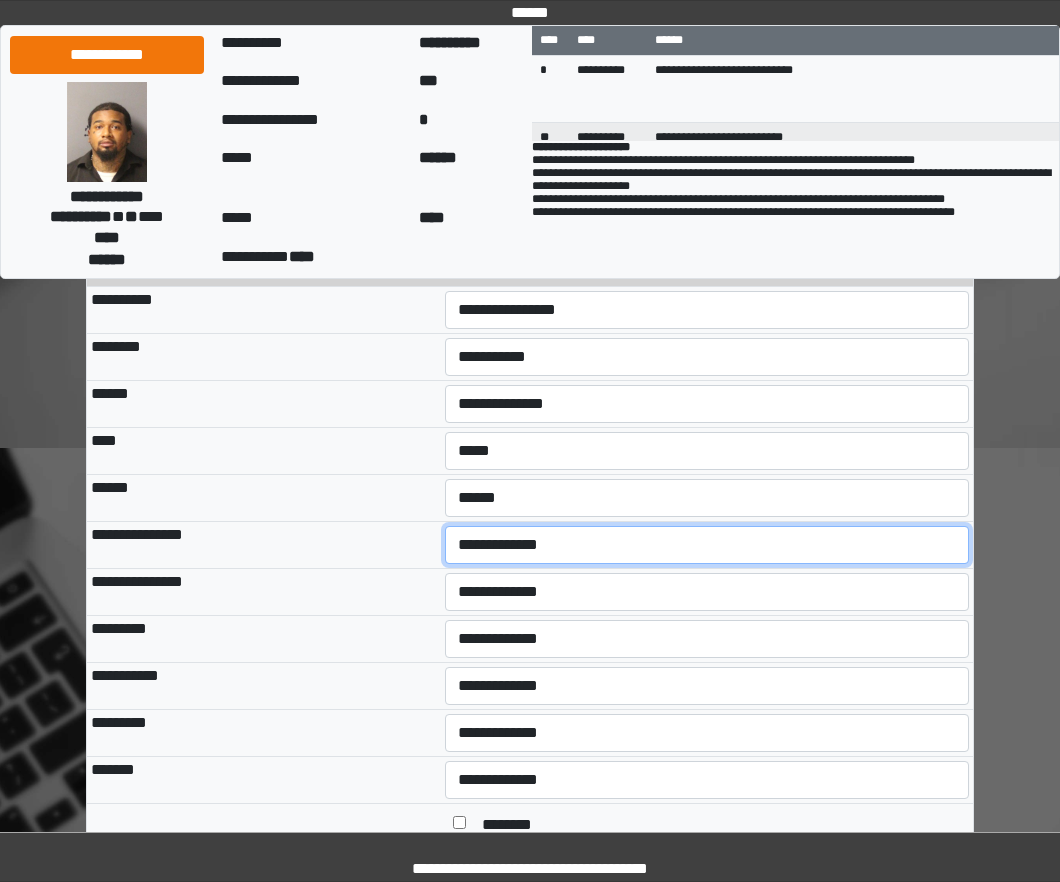 click on "**********" at bounding box center (707, 545) 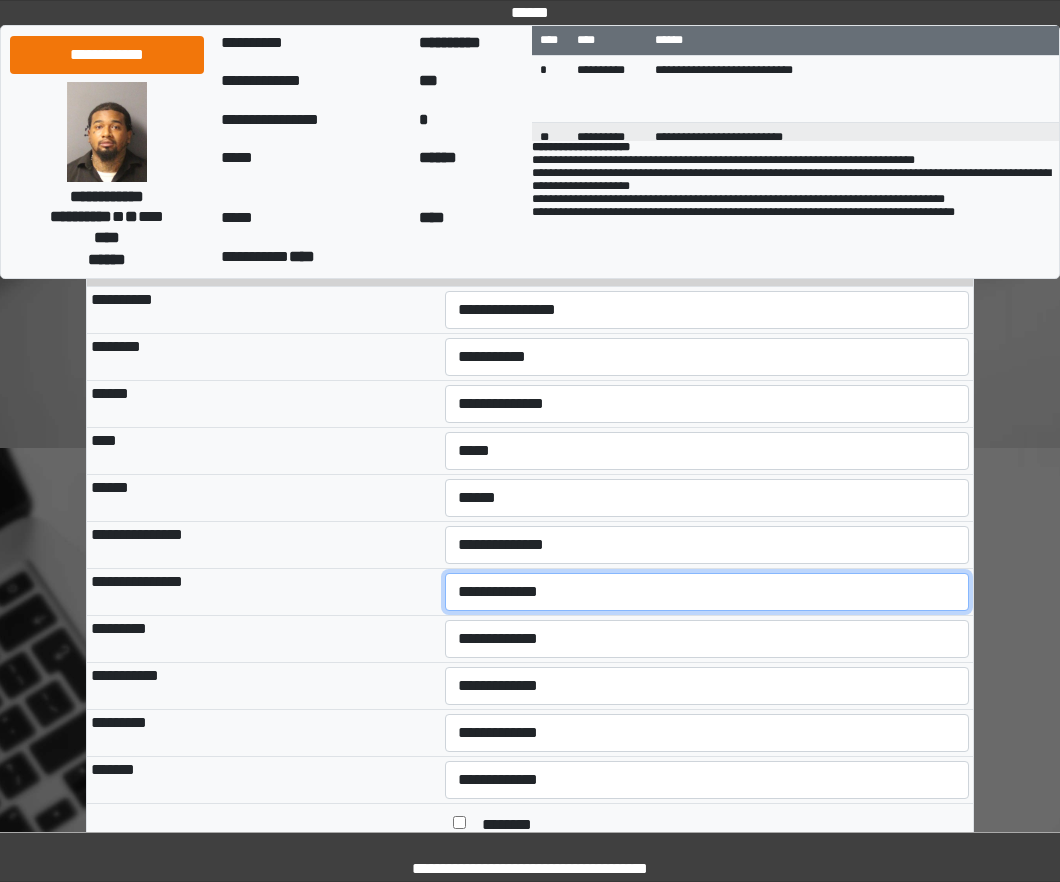 click on "**********" at bounding box center (707, 592) 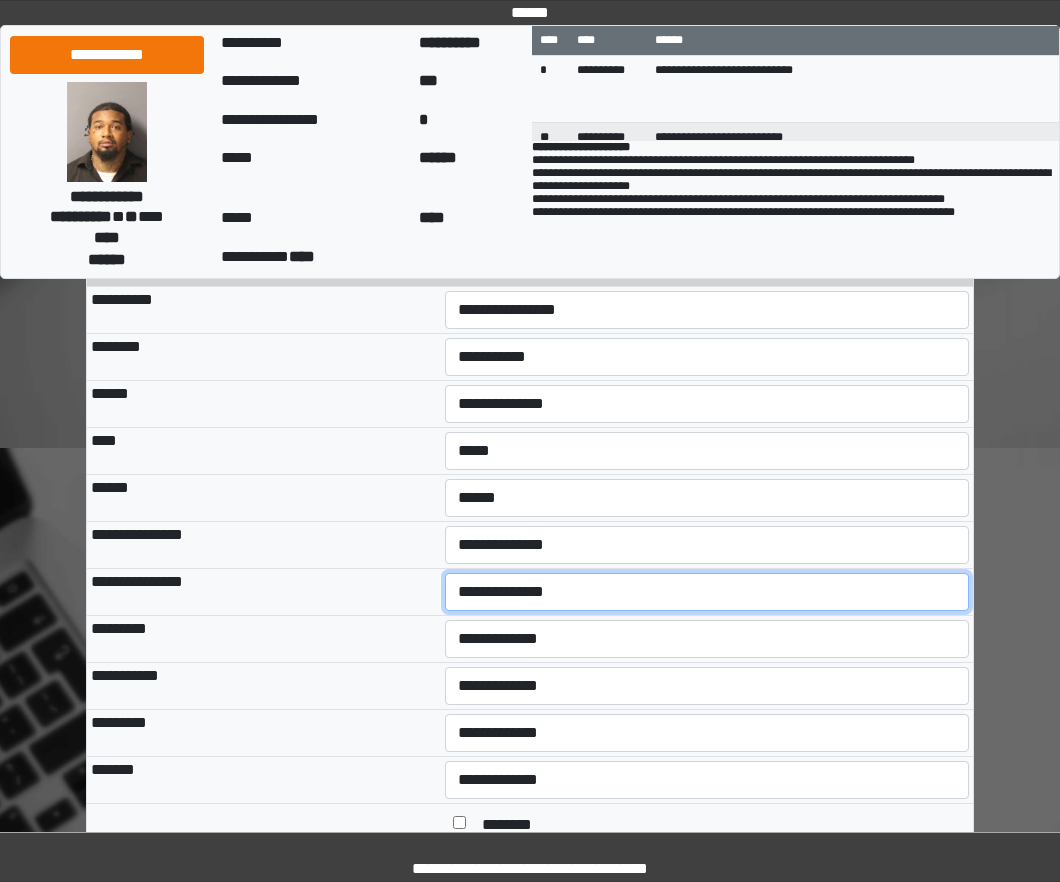 click on "**********" at bounding box center [707, 592] 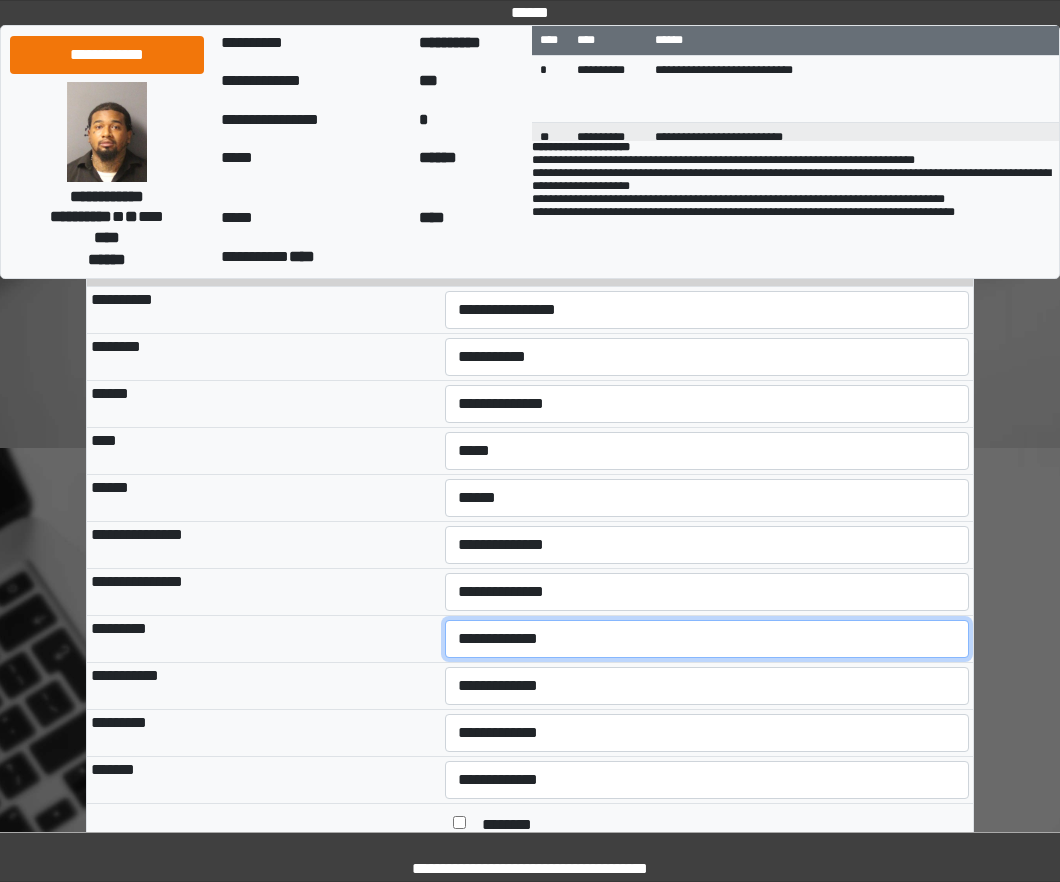 click on "**********" at bounding box center [707, 639] 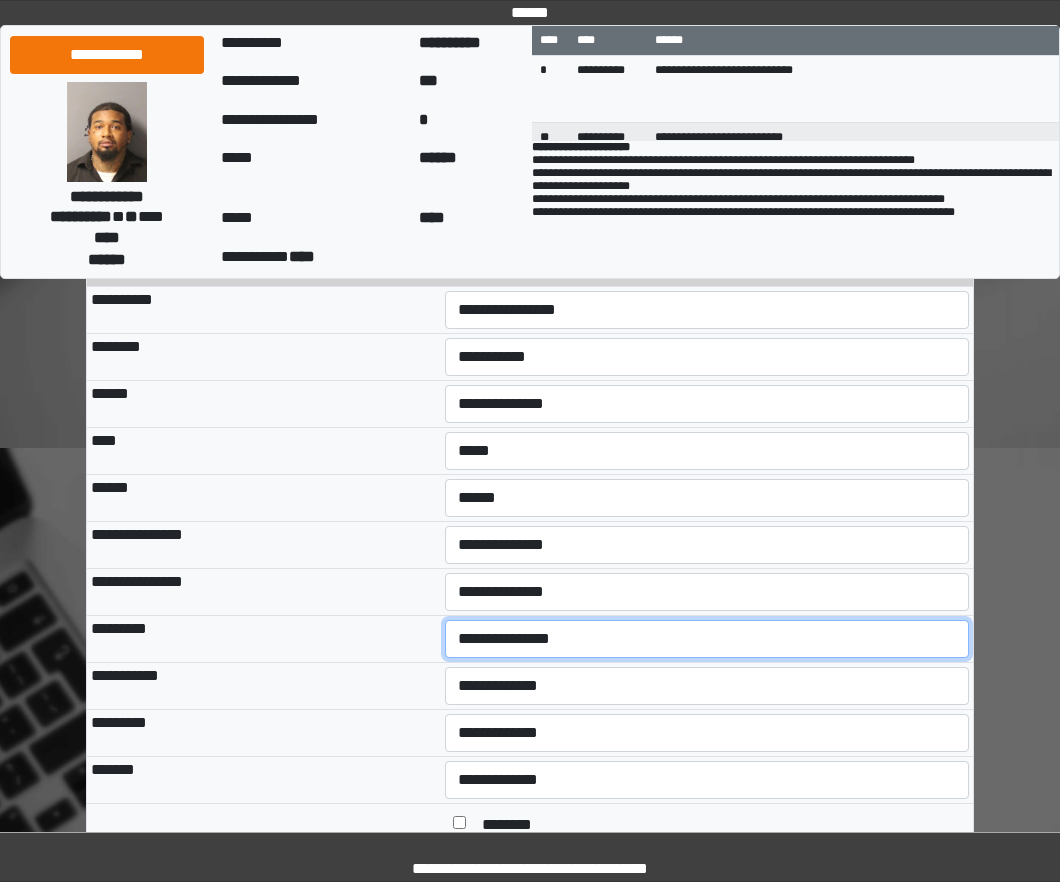 click on "**********" at bounding box center [707, 639] 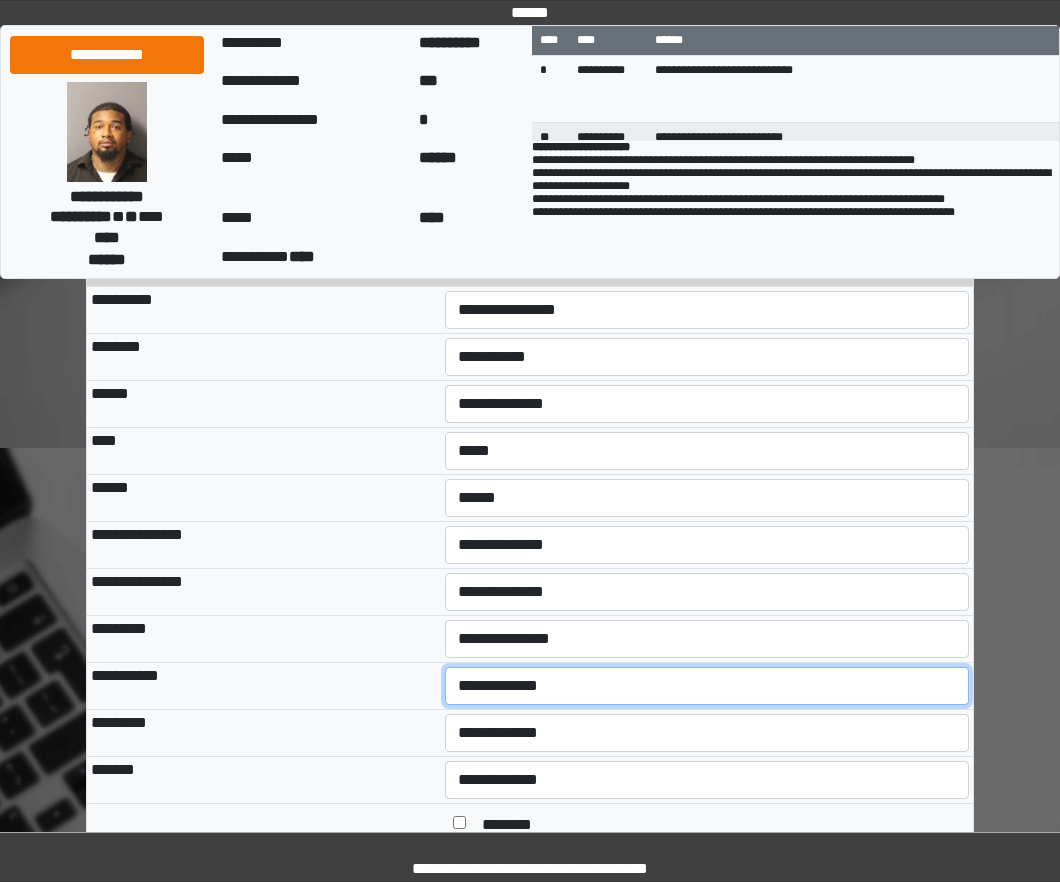 click on "**********" at bounding box center [707, 686] 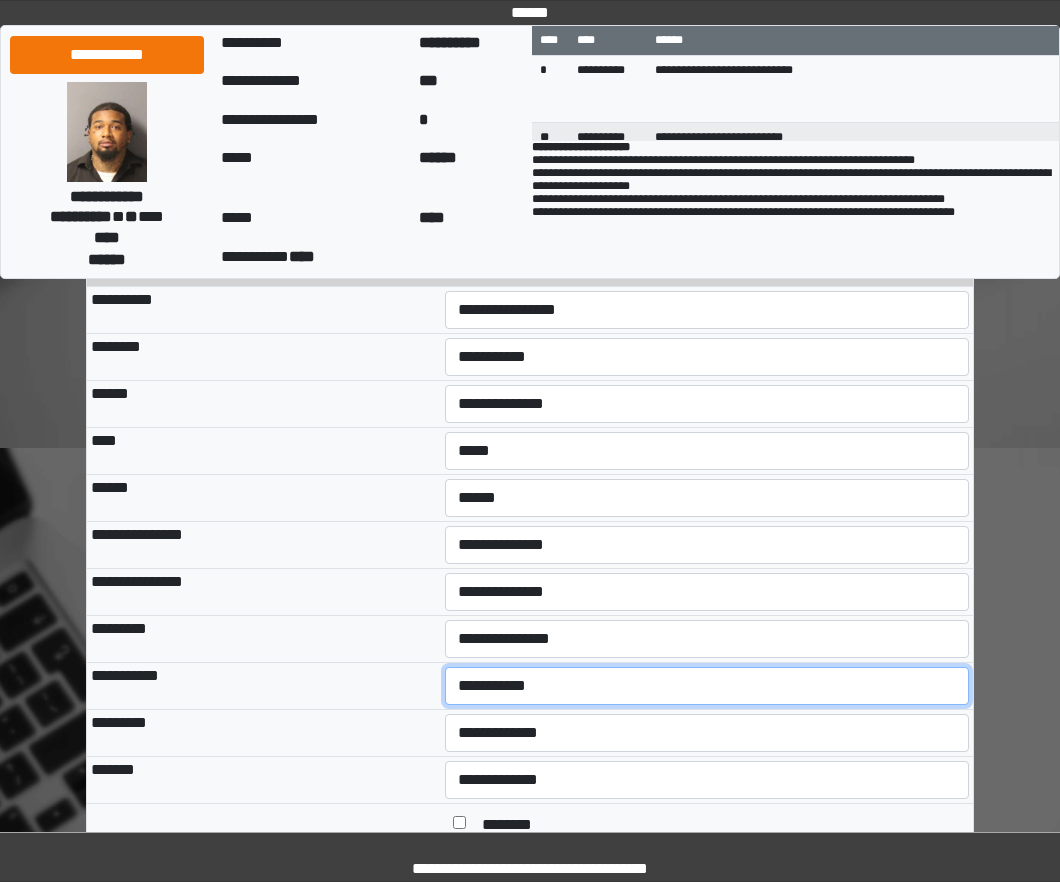 scroll, scrollTop: 1503, scrollLeft: 0, axis: vertical 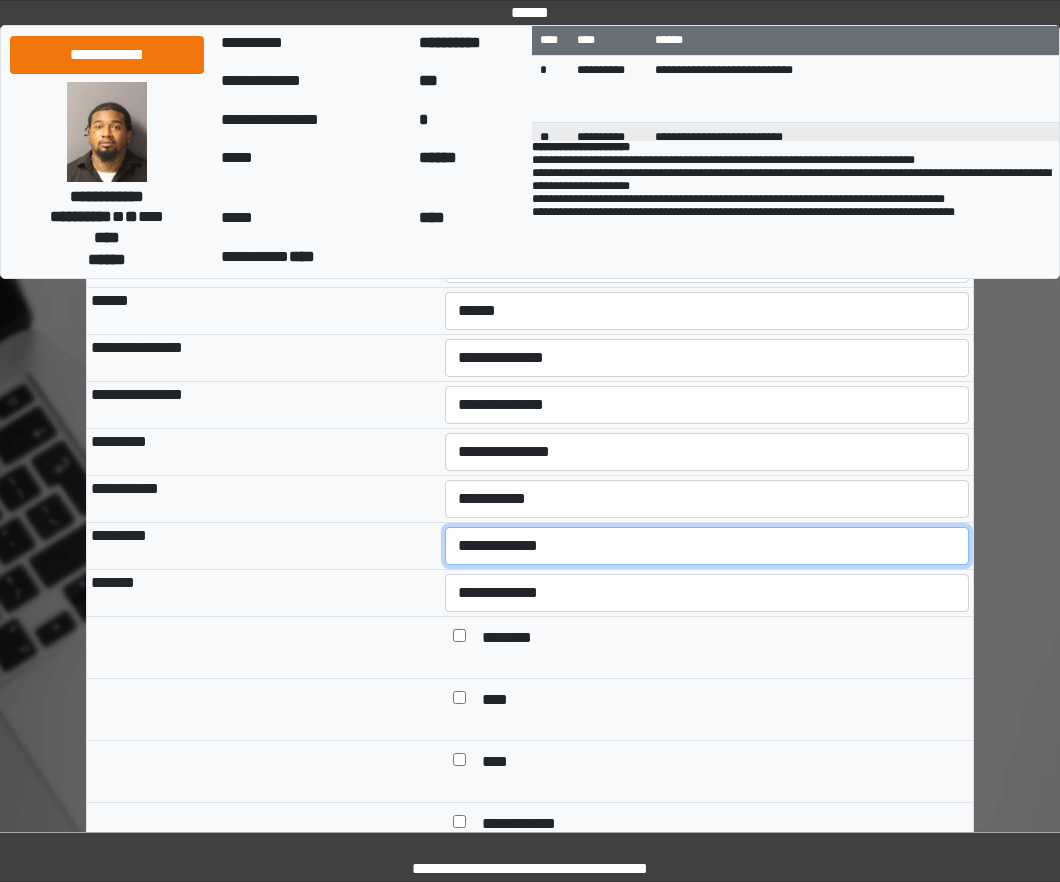 click on "**********" at bounding box center (707, 546) 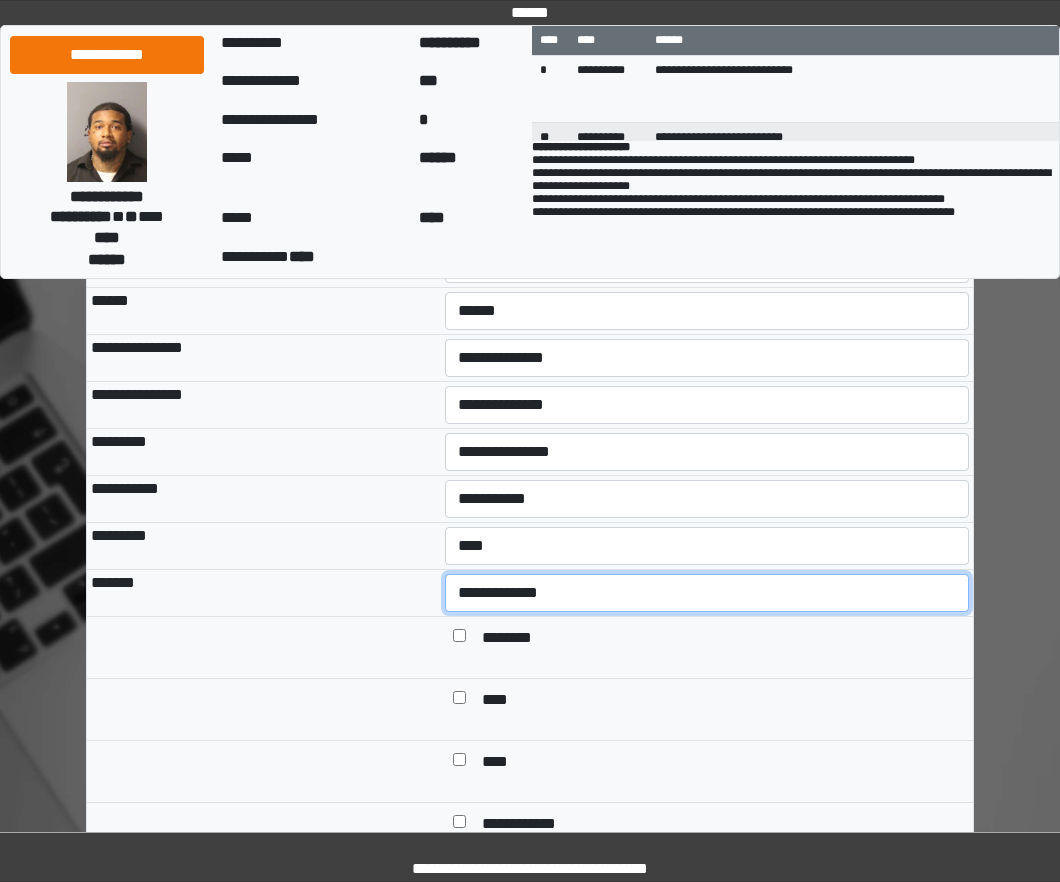 click on "**********" at bounding box center (707, 593) 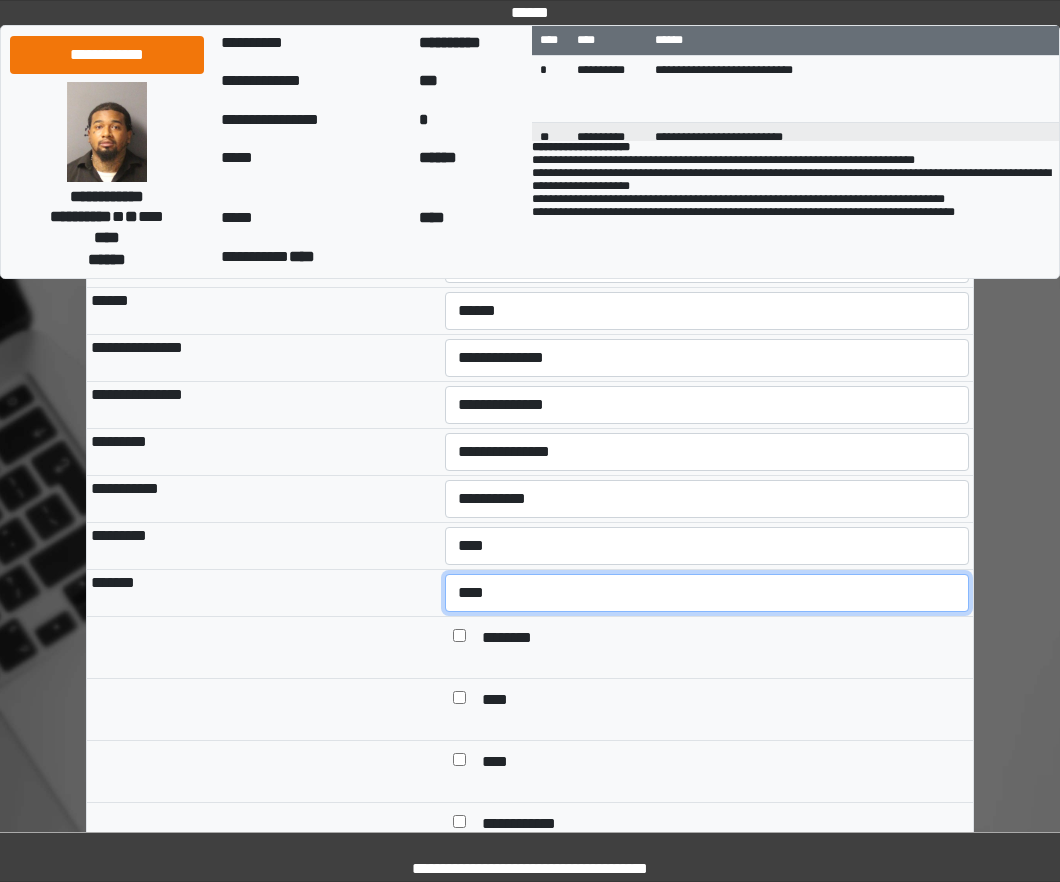 click on "**********" at bounding box center [707, 593] 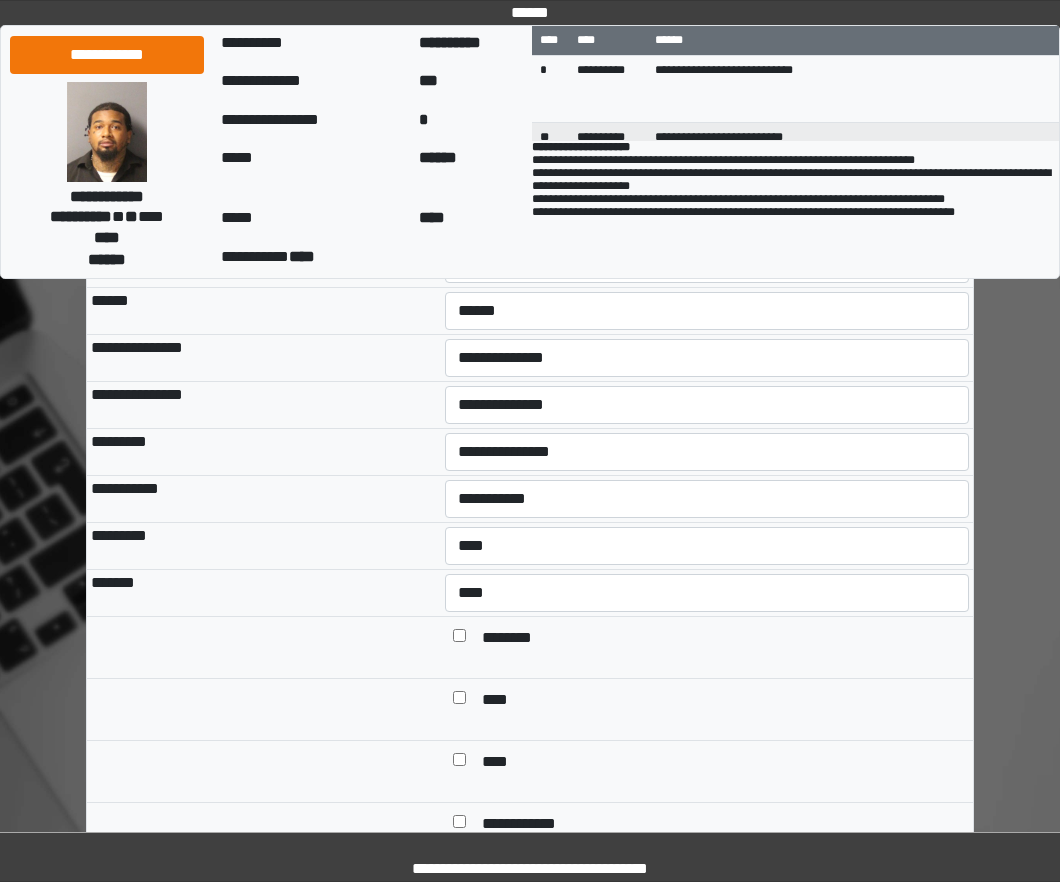 click at bounding box center [459, 701] 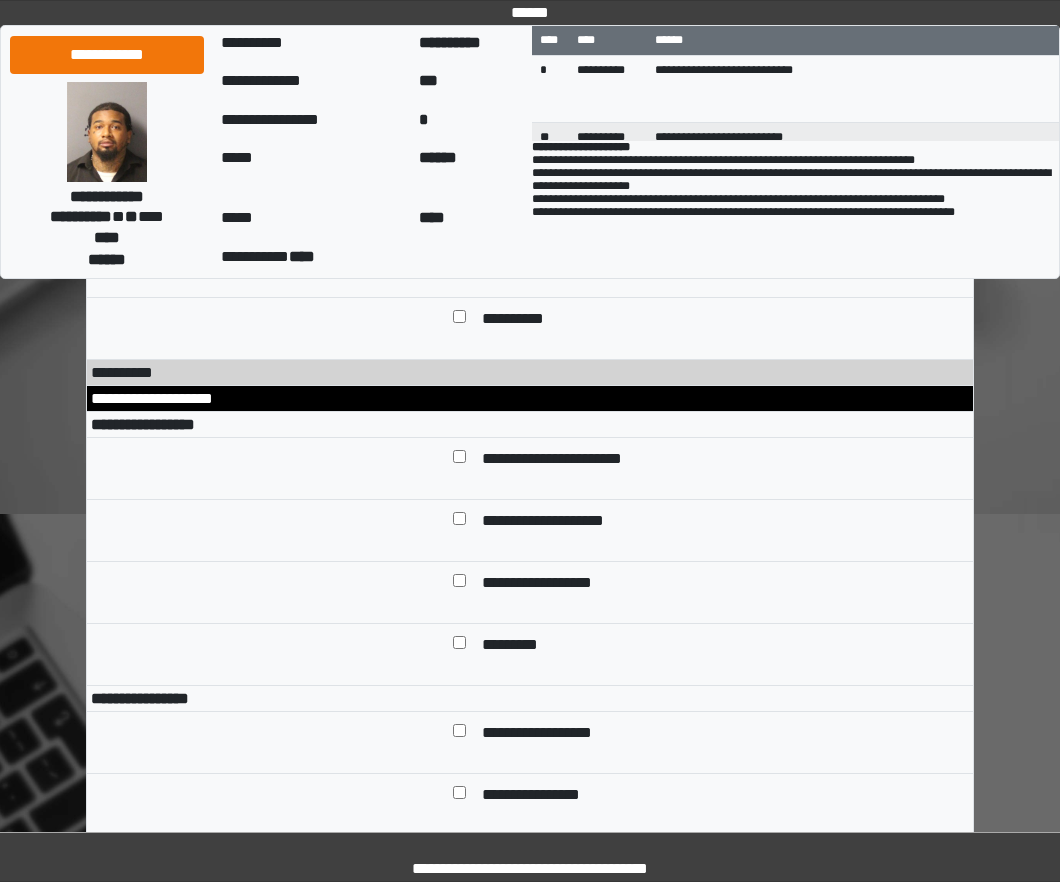 scroll, scrollTop: 2133, scrollLeft: 0, axis: vertical 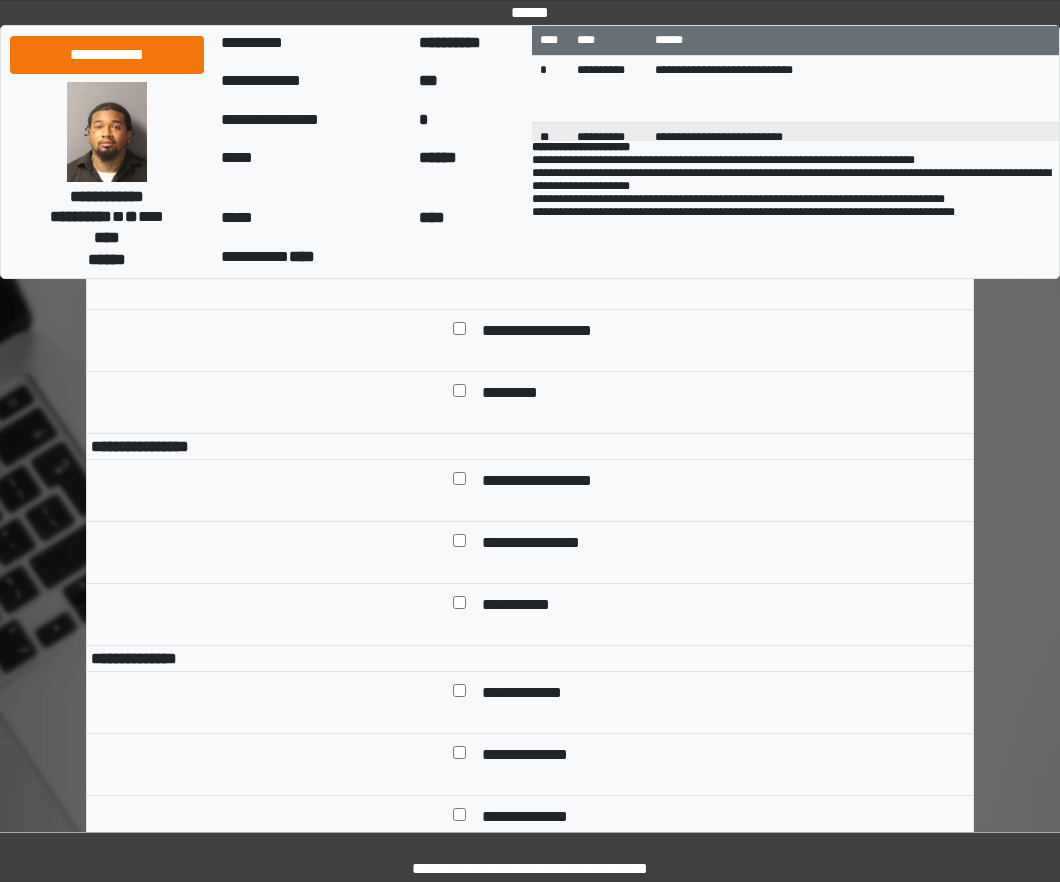 click at bounding box center [459, 544] 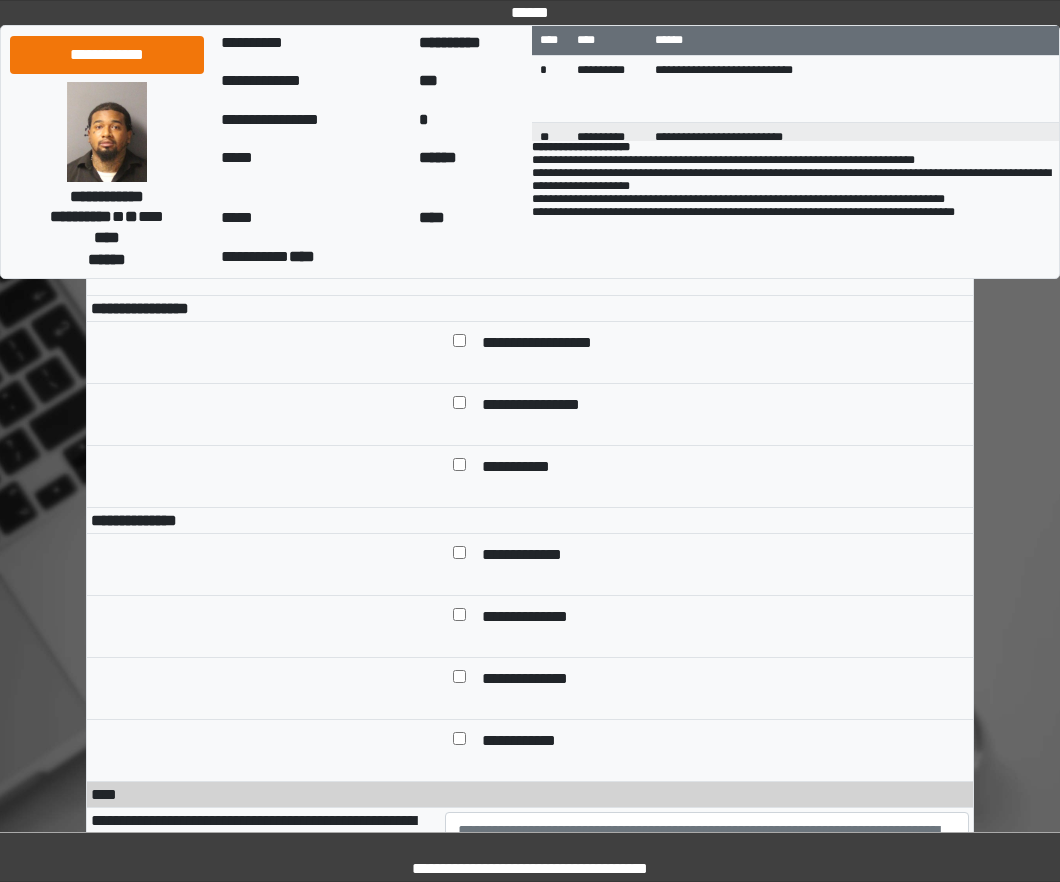 scroll, scrollTop: 2528, scrollLeft: 0, axis: vertical 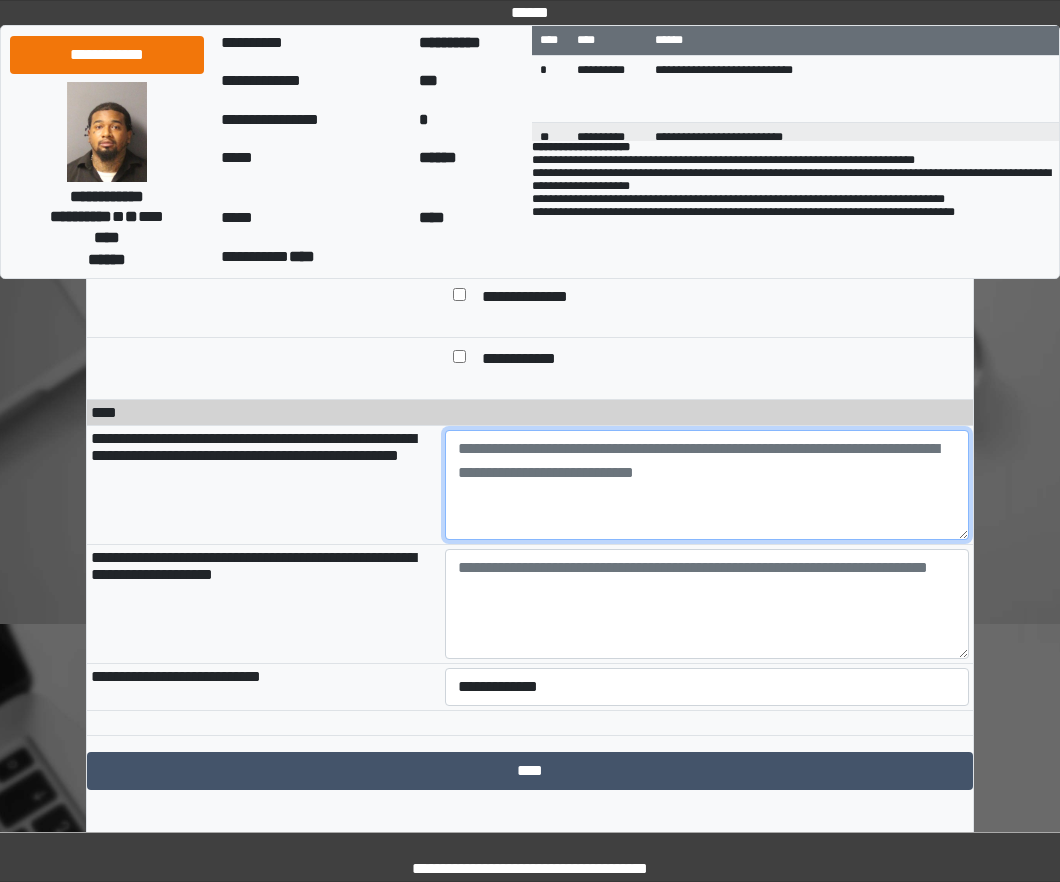 click at bounding box center [707, 485] 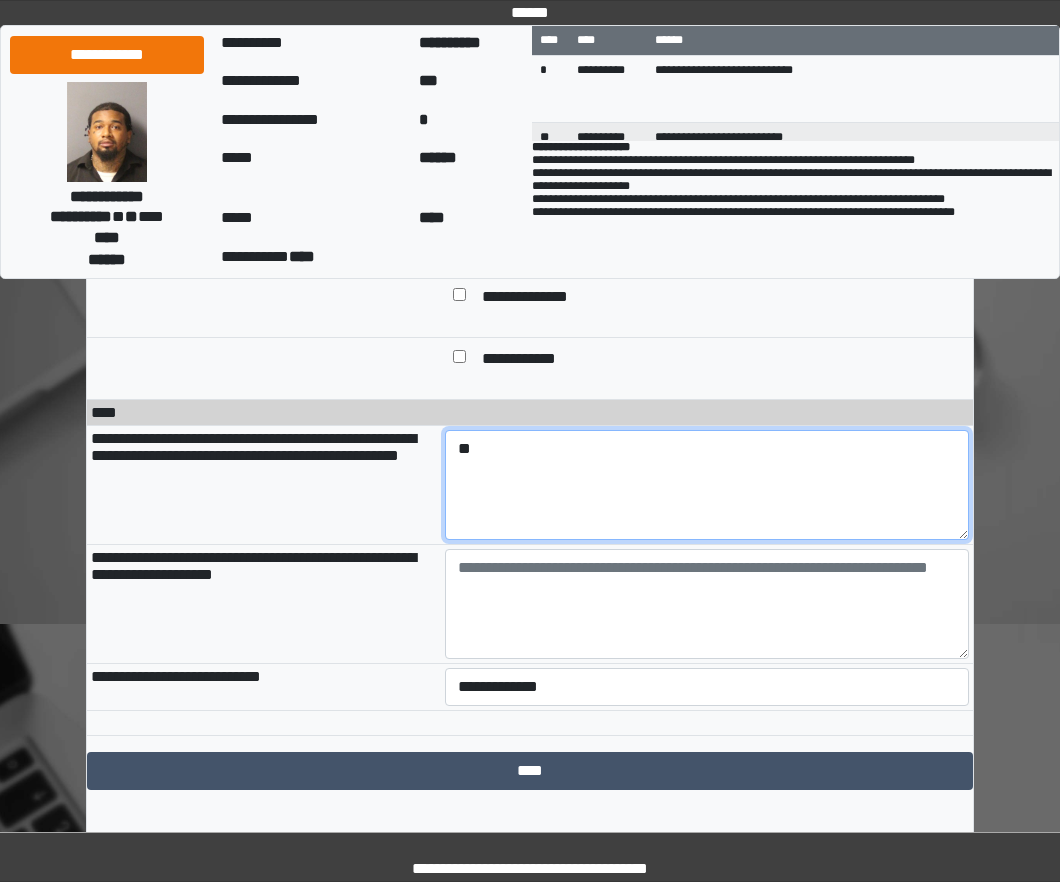 type on "*" 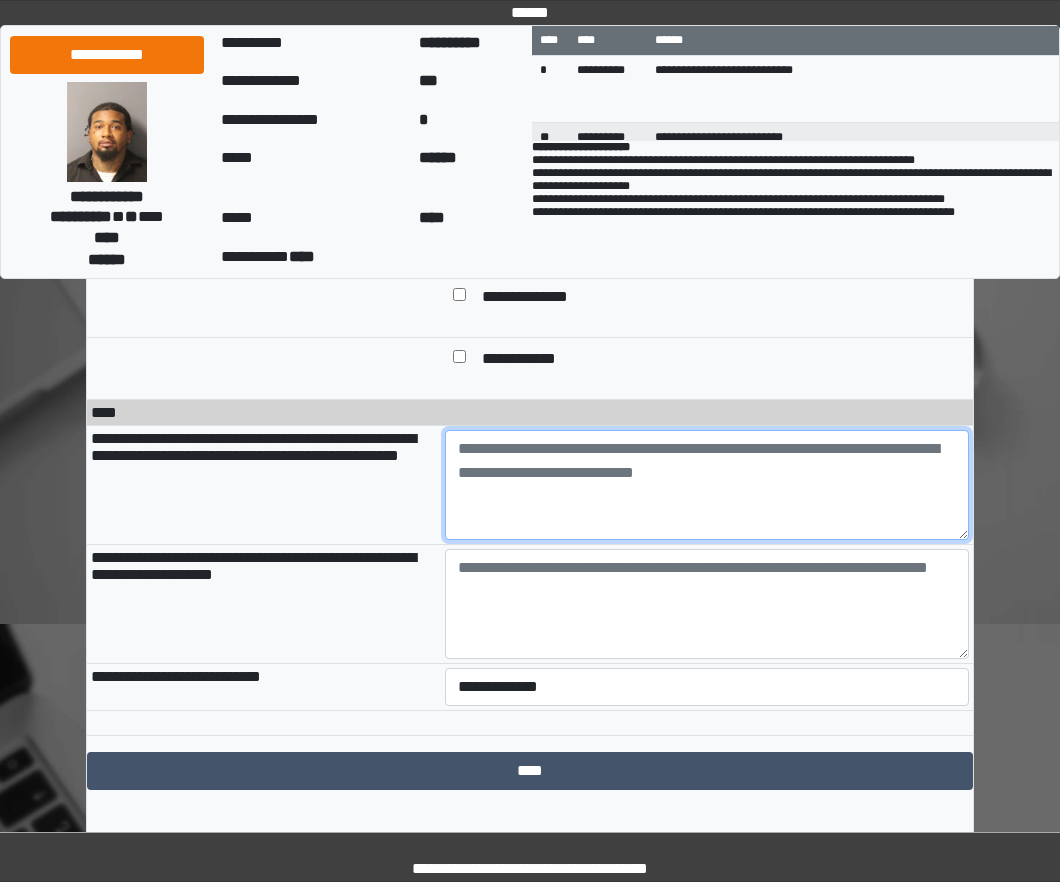 paste on "**********" 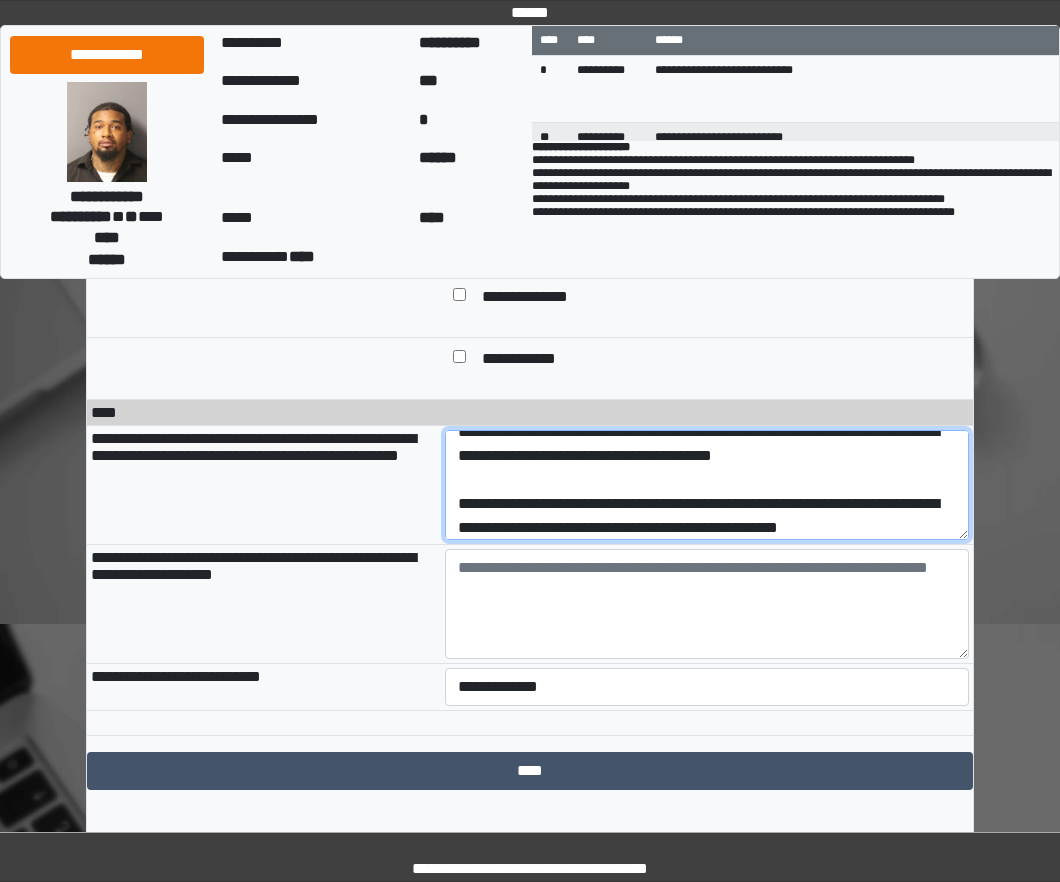 scroll, scrollTop: 24, scrollLeft: 0, axis: vertical 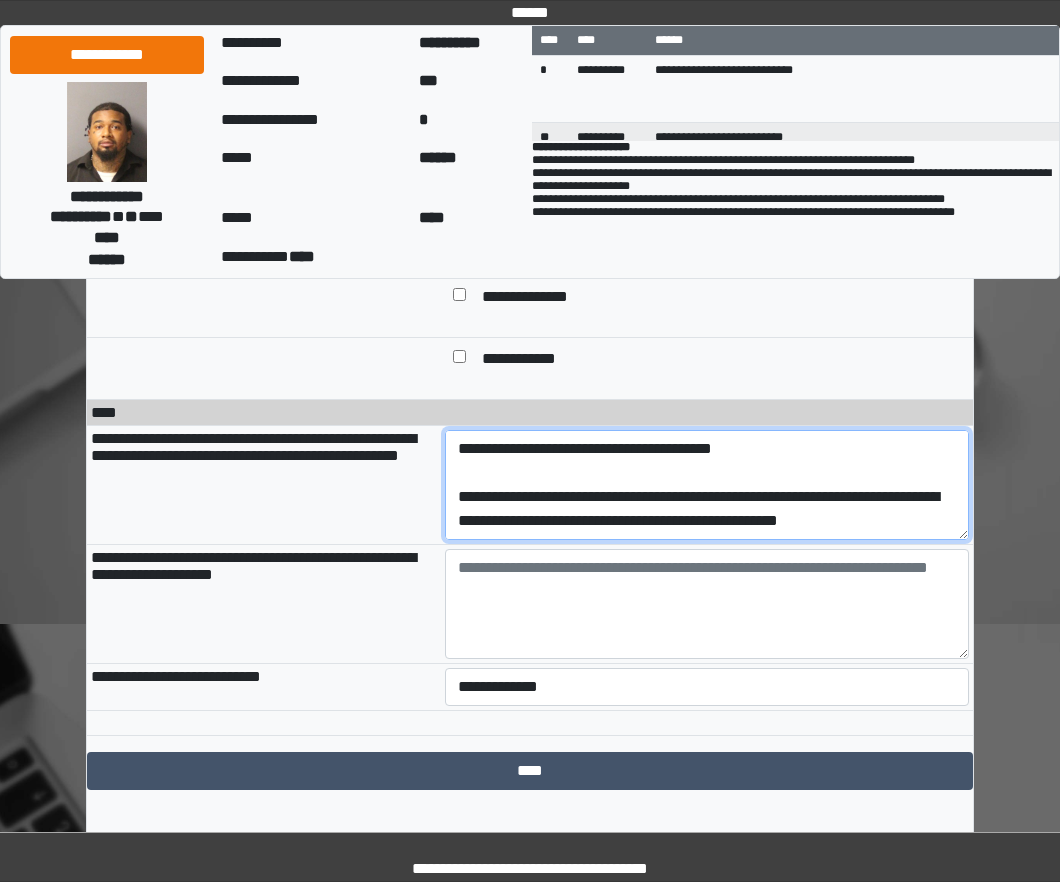click on "**********" at bounding box center (707, 485) 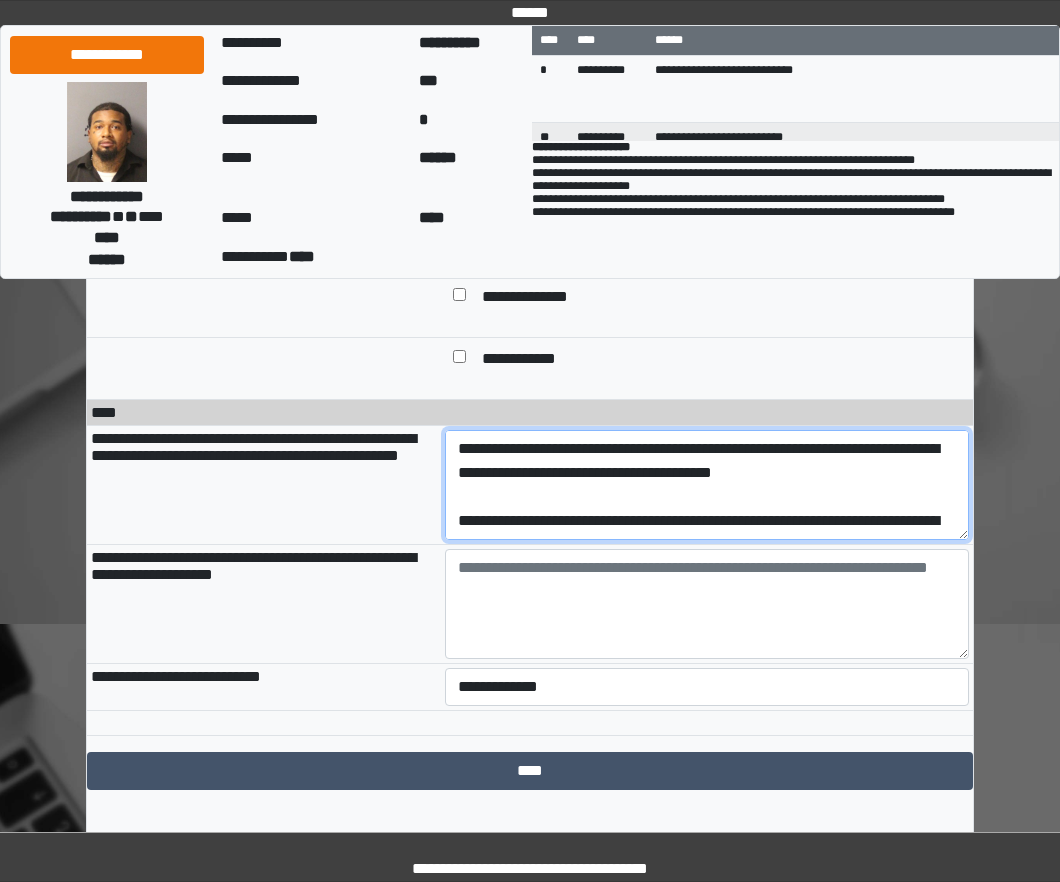 scroll, scrollTop: 24, scrollLeft: 0, axis: vertical 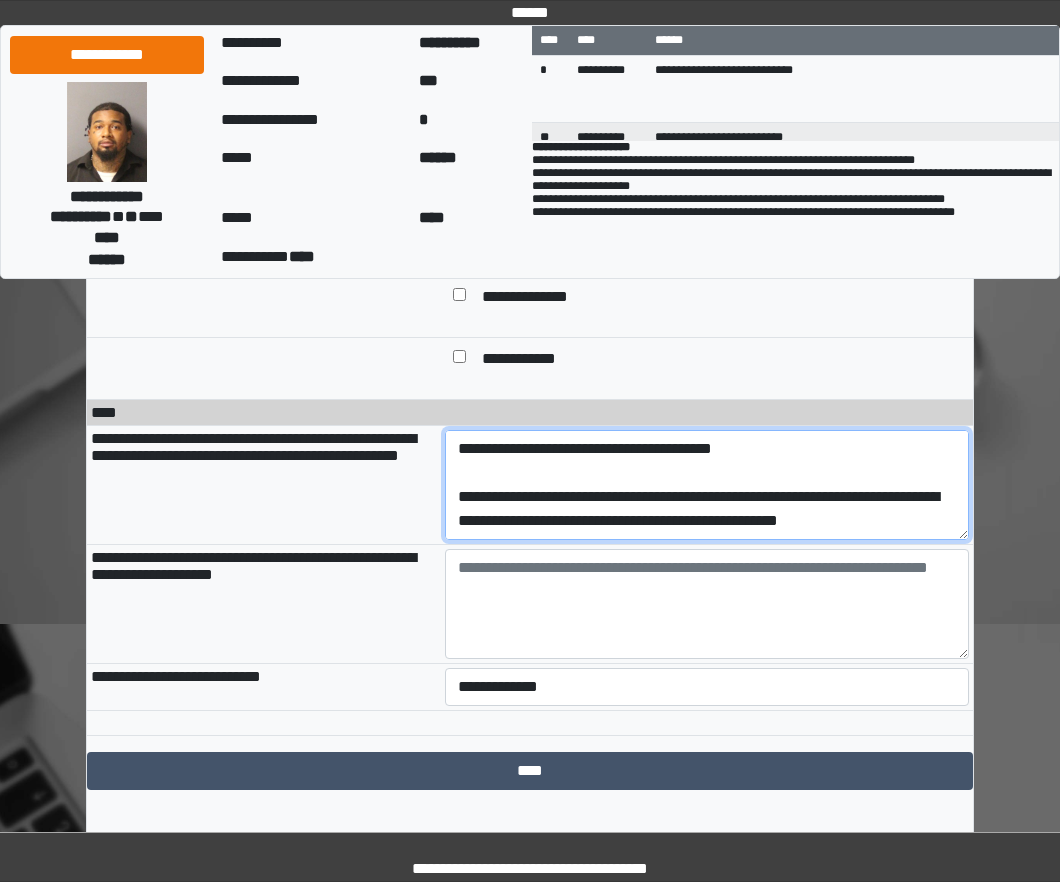 type on "**********" 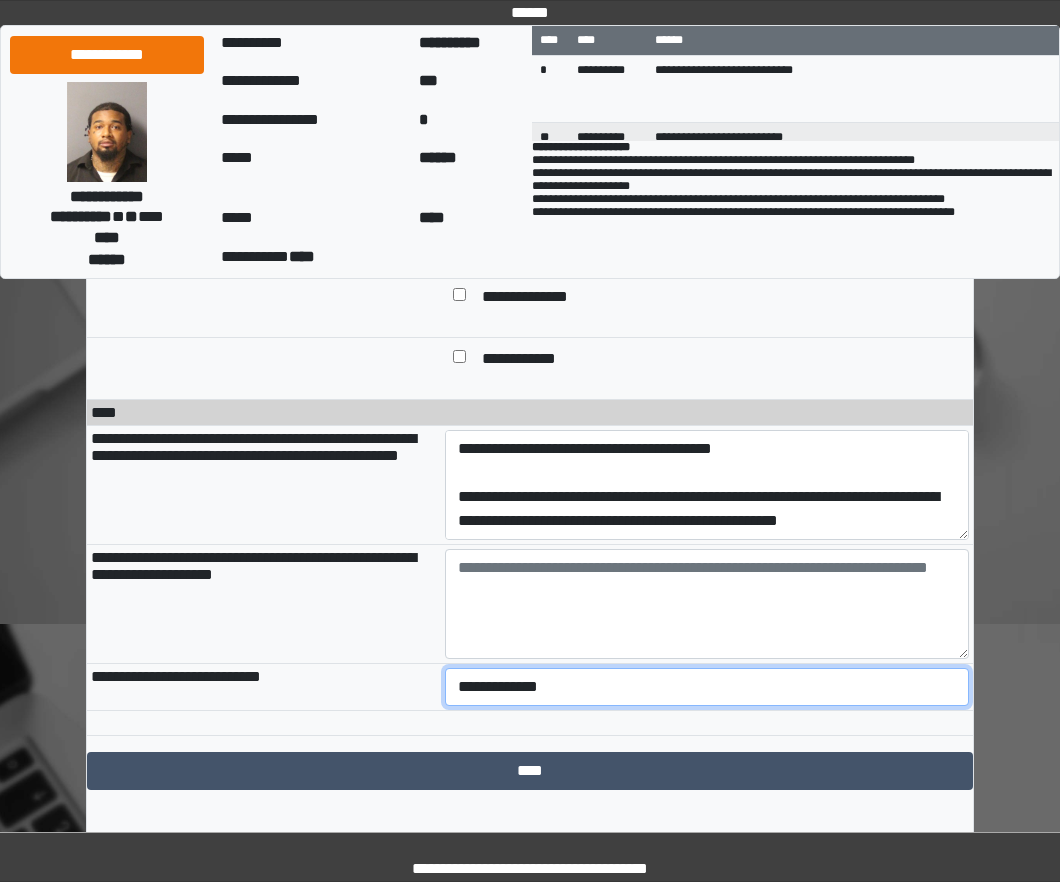 click on "**********" at bounding box center (707, 687) 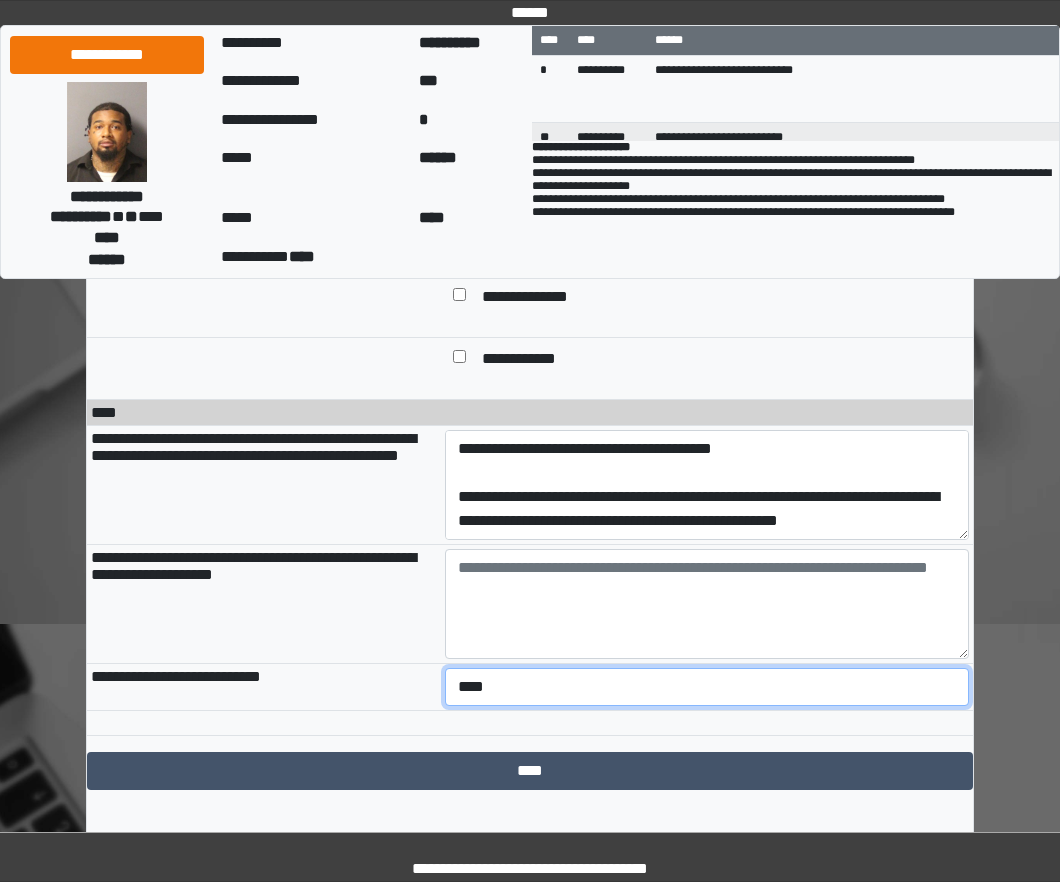 click on "**********" at bounding box center (707, 687) 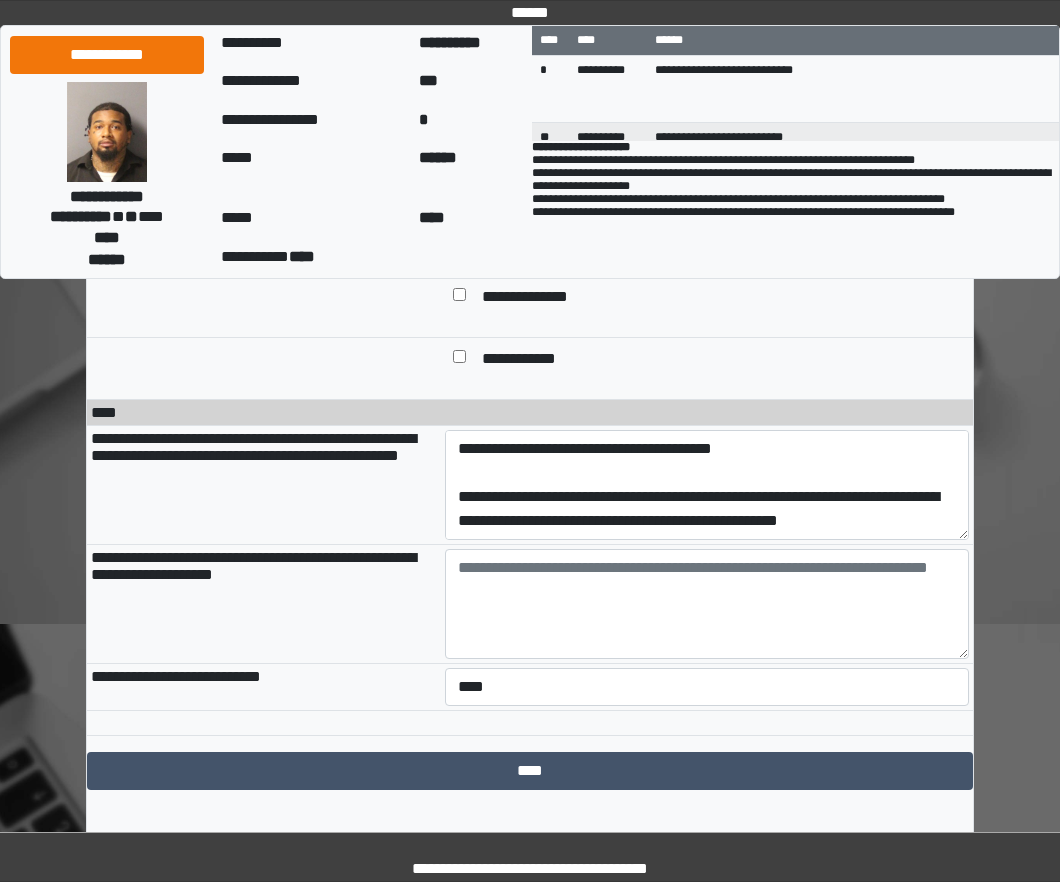 click on "**********" at bounding box center (530, -818) 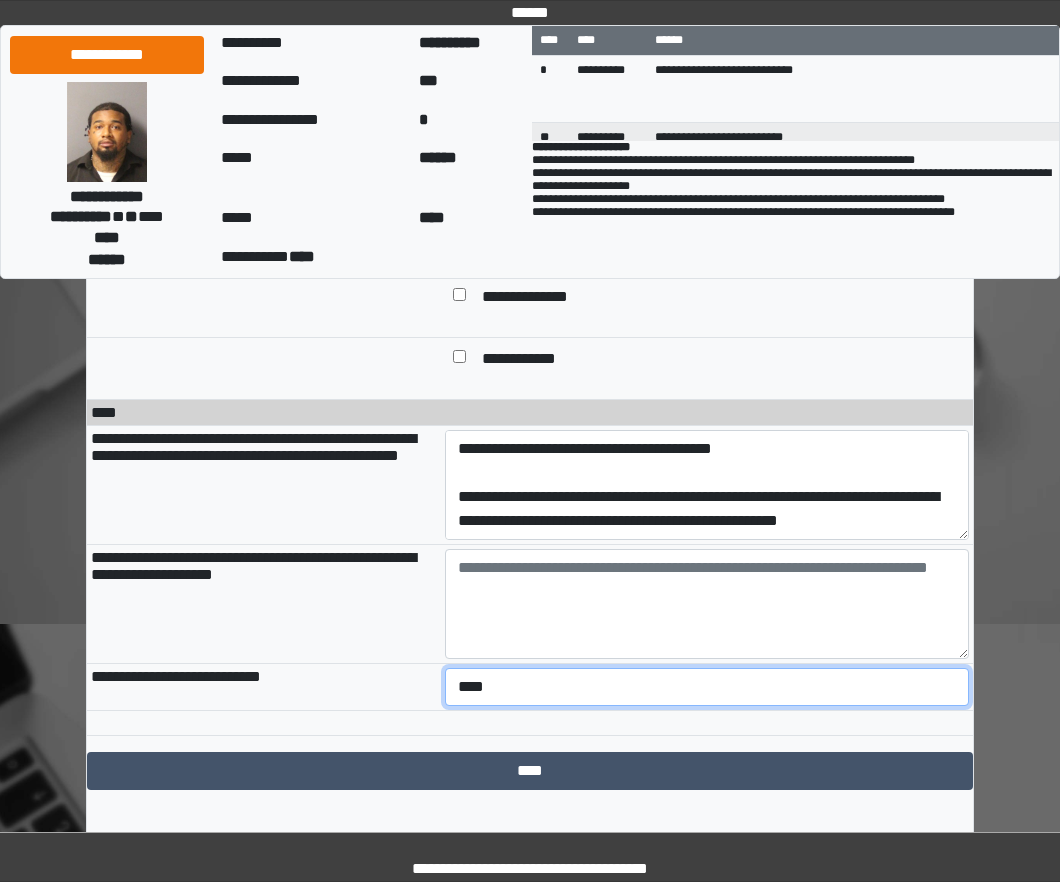 click on "**********" at bounding box center (707, 687) 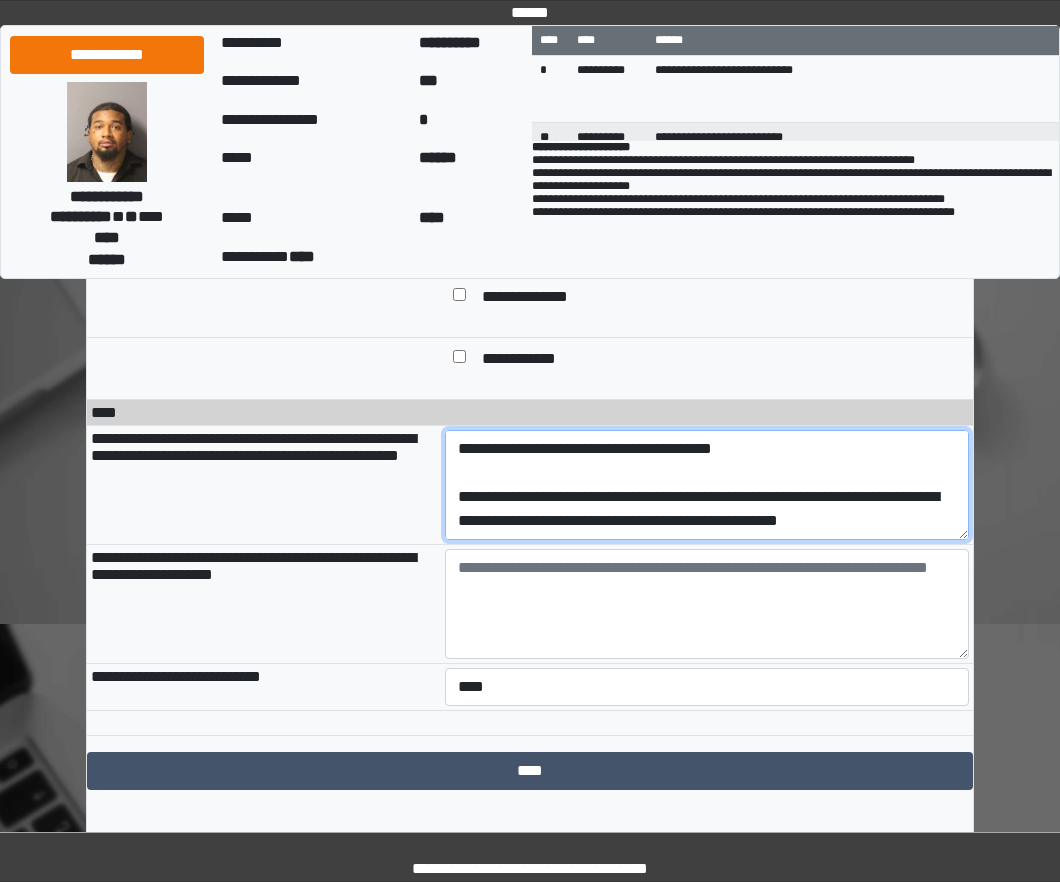 click on "**********" at bounding box center [707, 485] 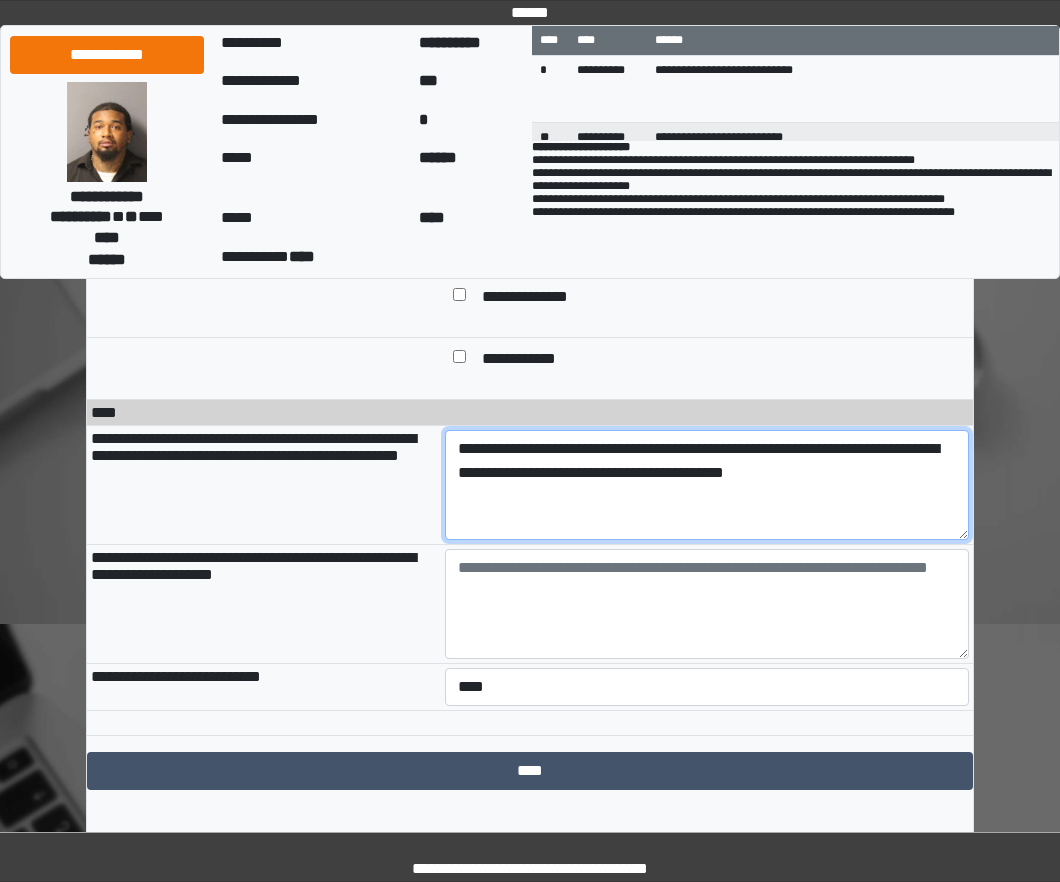 scroll, scrollTop: 0, scrollLeft: 0, axis: both 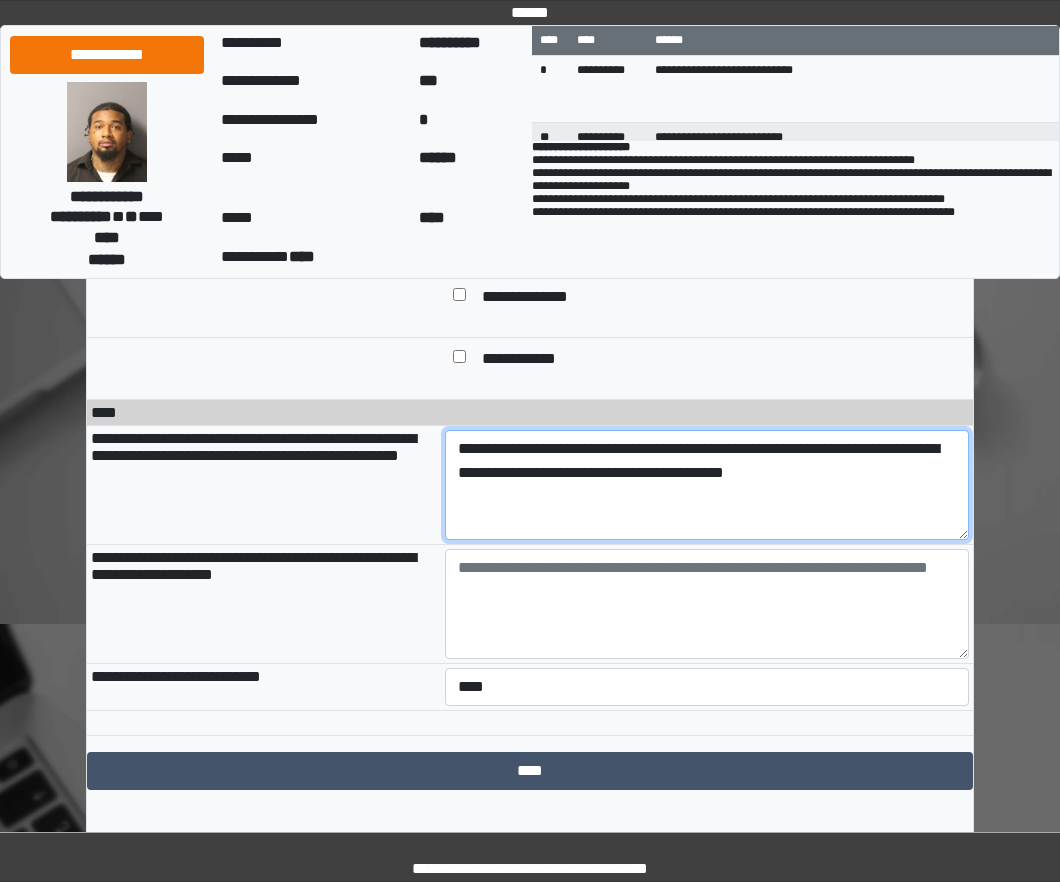 type on "**********" 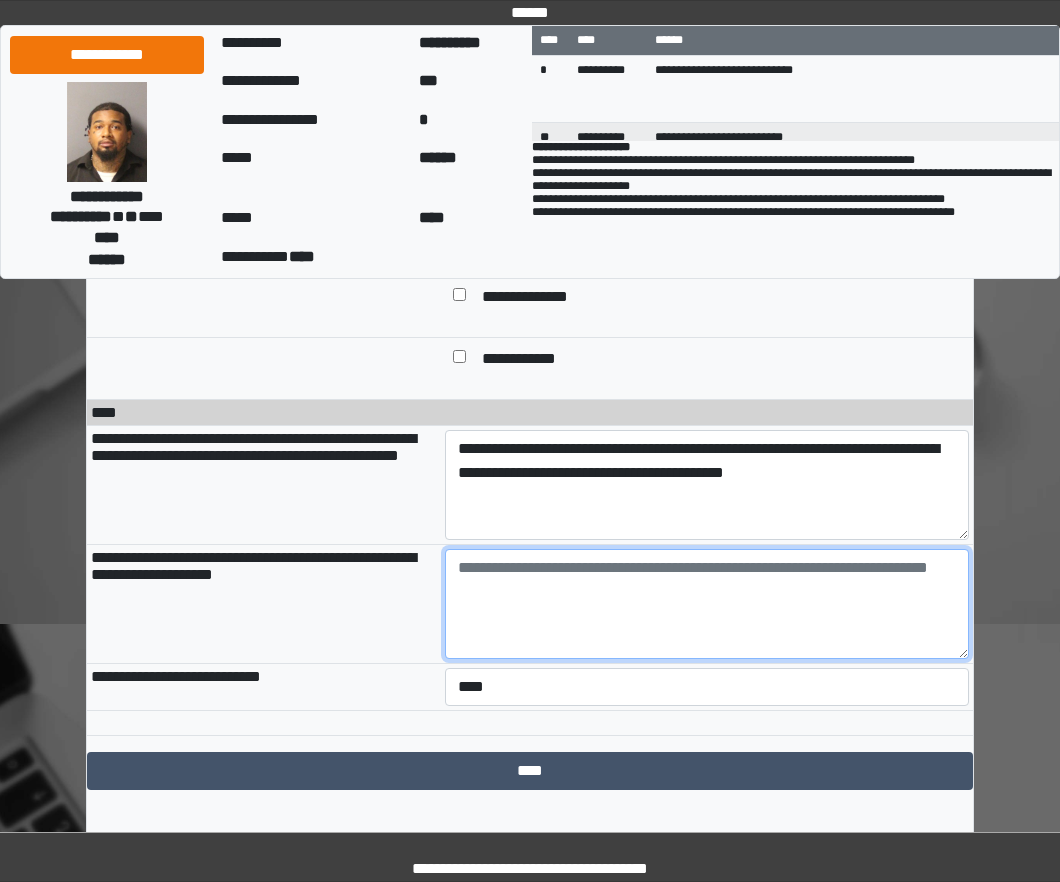 click at bounding box center [707, 604] 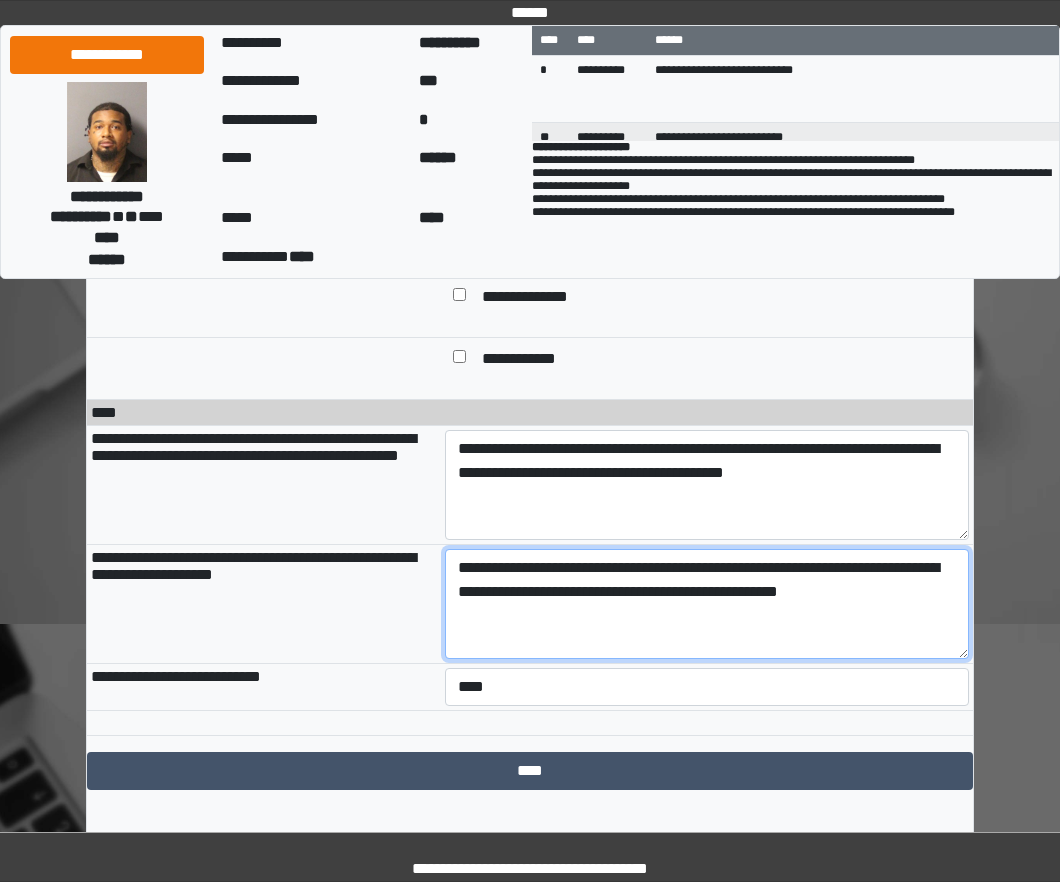scroll, scrollTop: 2981, scrollLeft: 0, axis: vertical 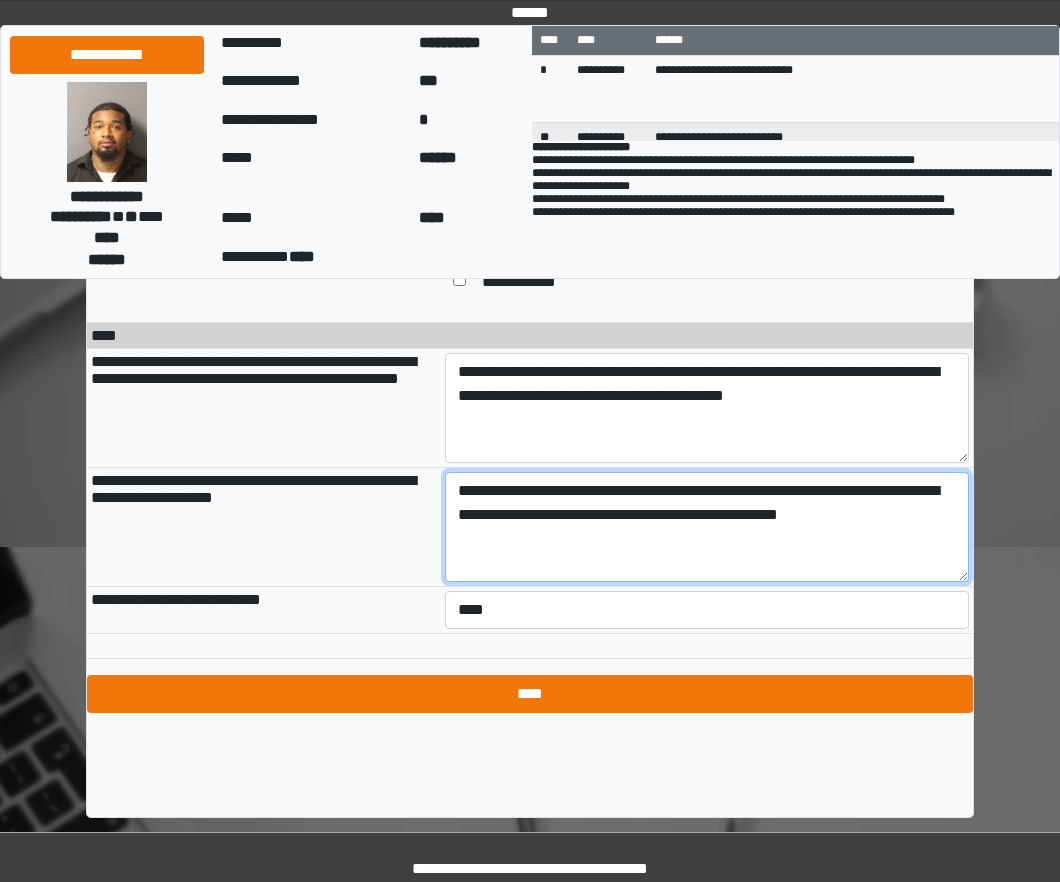 type on "**********" 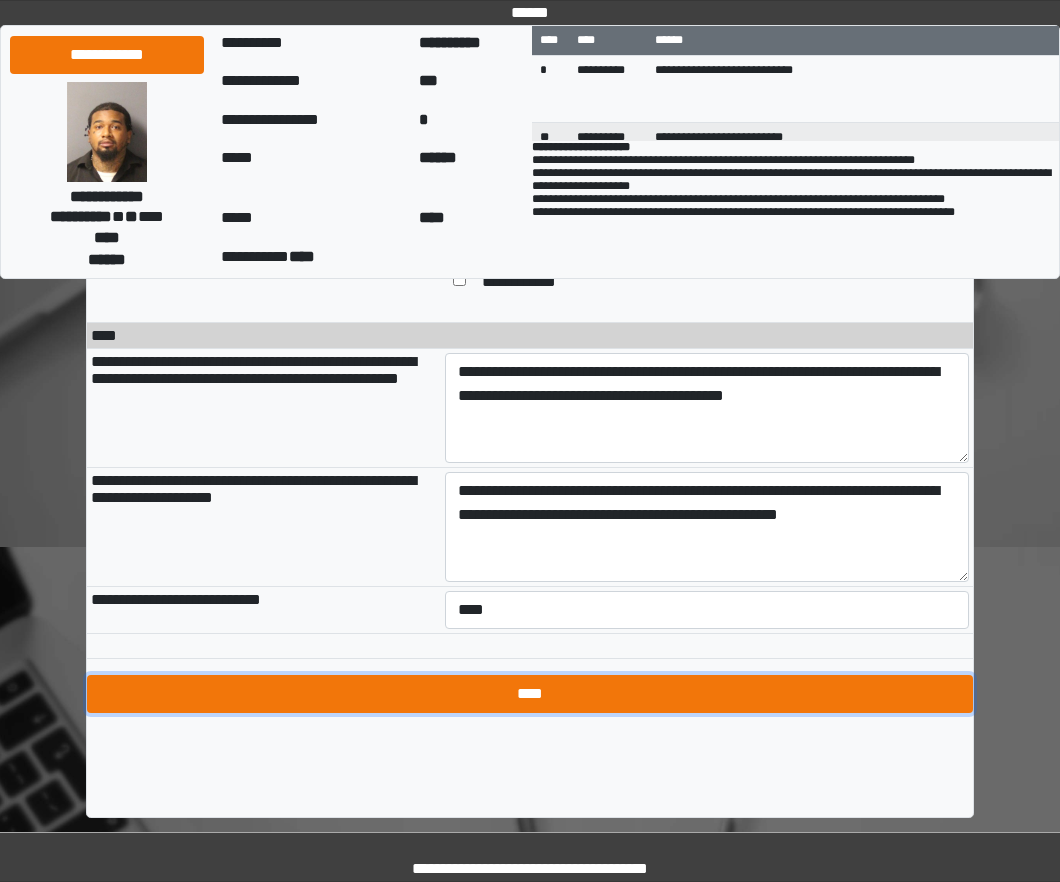 click on "****" at bounding box center [530, 694] 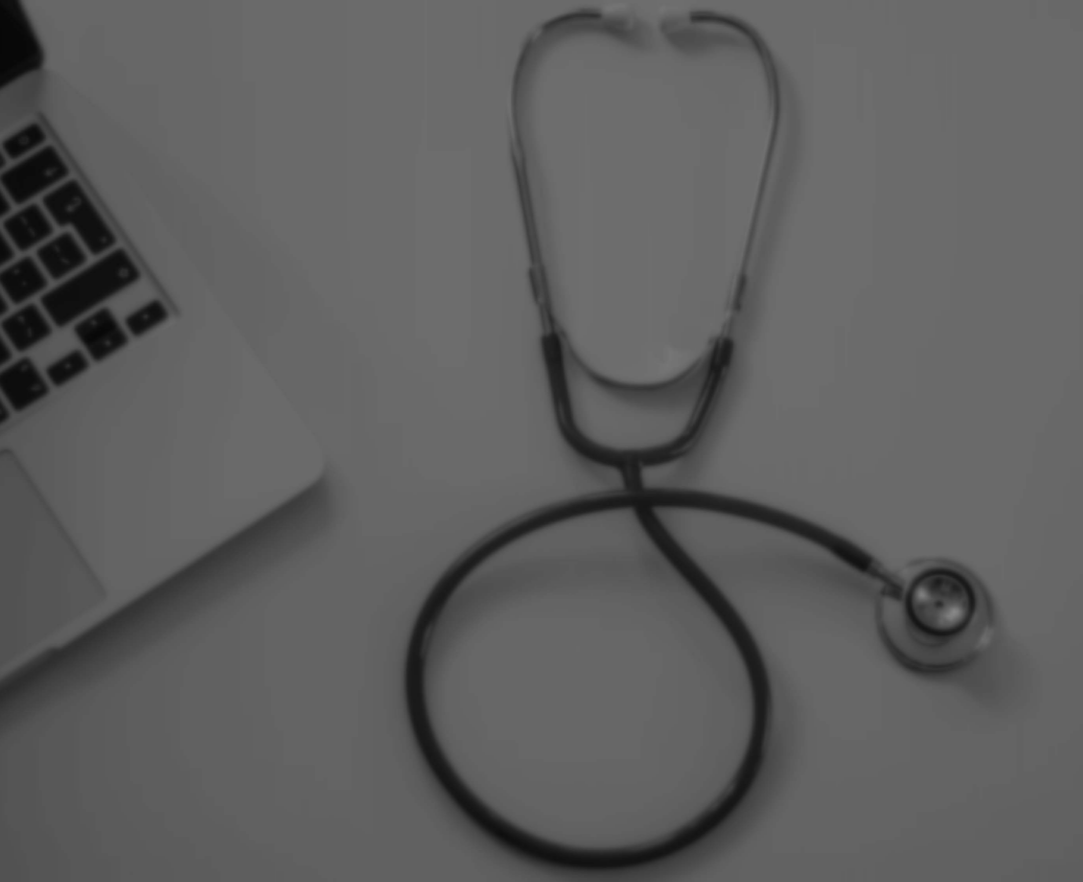 scroll, scrollTop: 0, scrollLeft: 0, axis: both 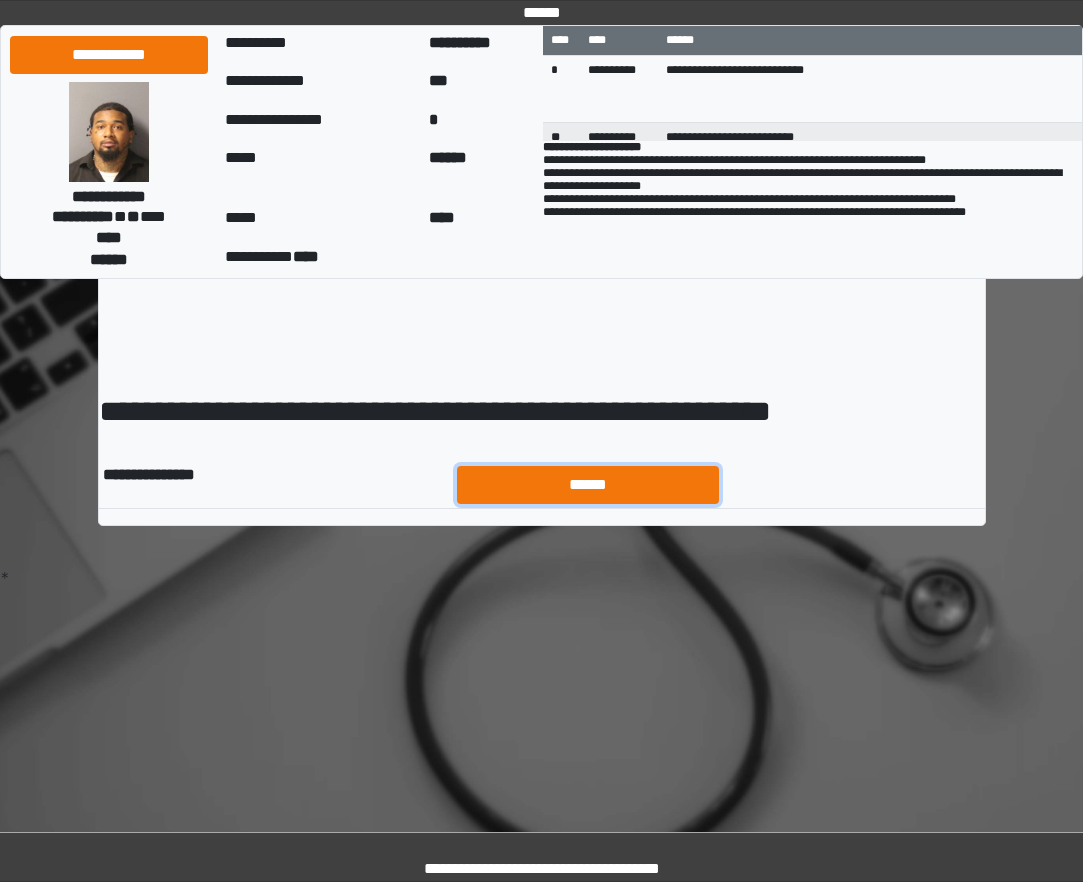 click on "******" at bounding box center (588, 485) 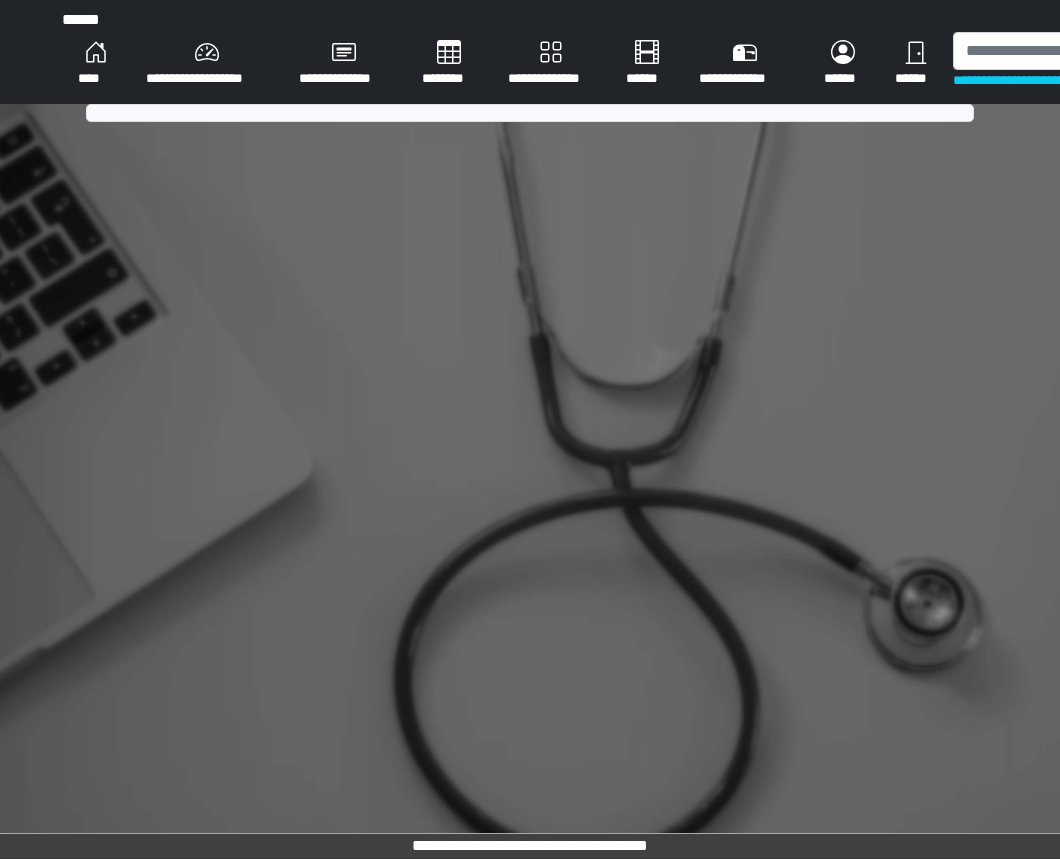 scroll, scrollTop: 0, scrollLeft: 0, axis: both 